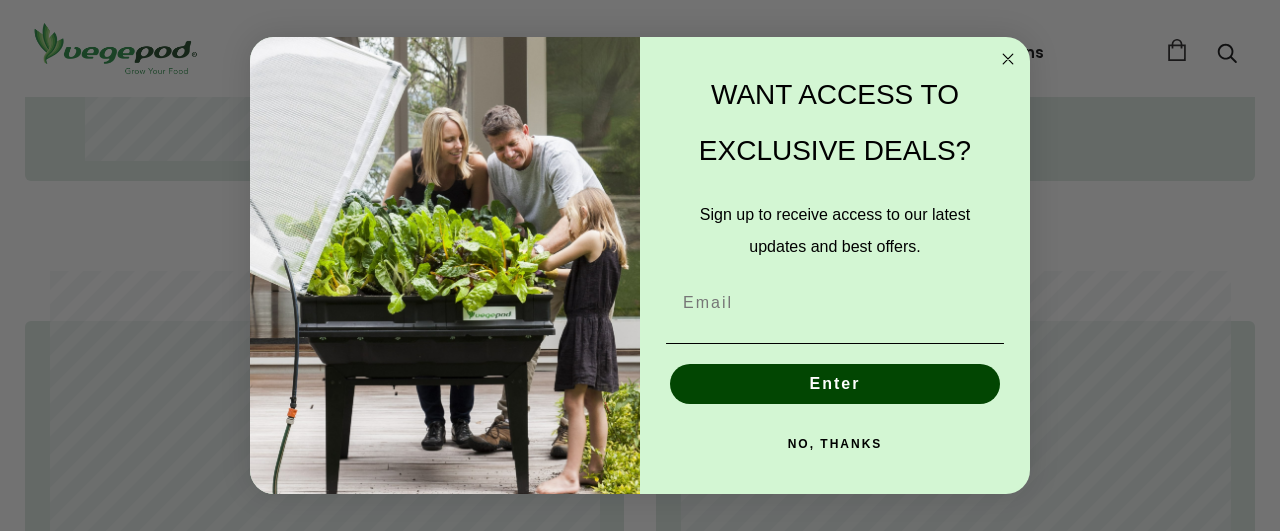 scroll, scrollTop: 1512, scrollLeft: 0, axis: vertical 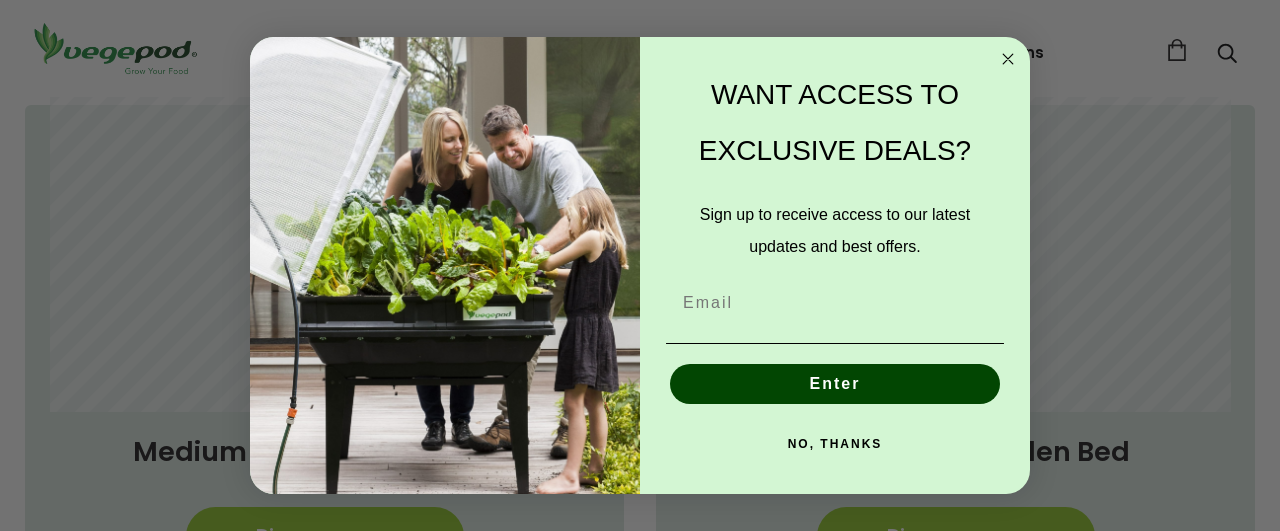 click 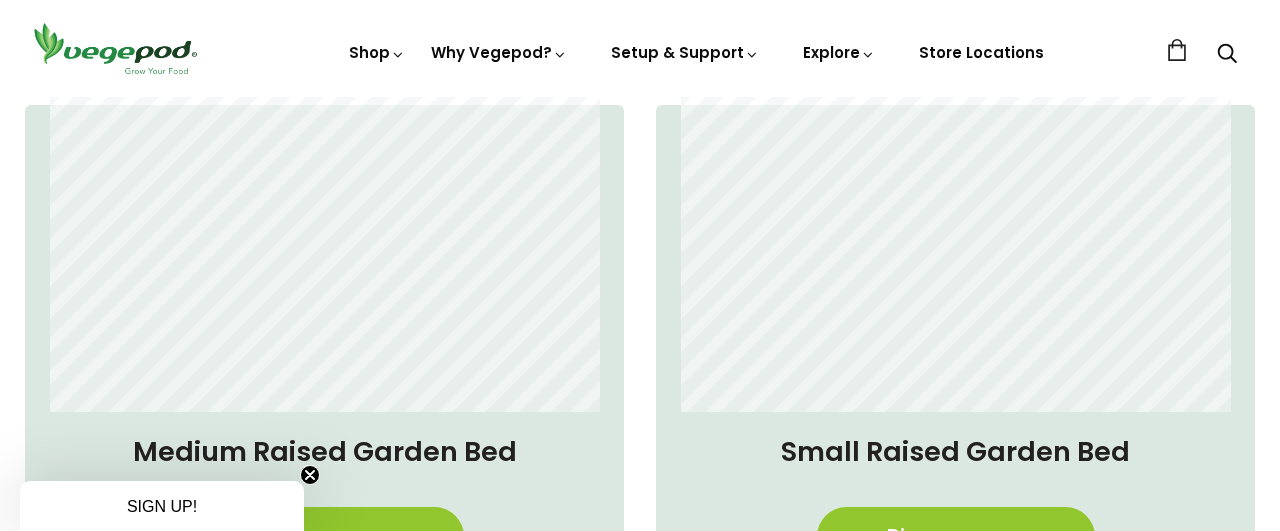 scroll, scrollTop: 1620, scrollLeft: 0, axis: vertical 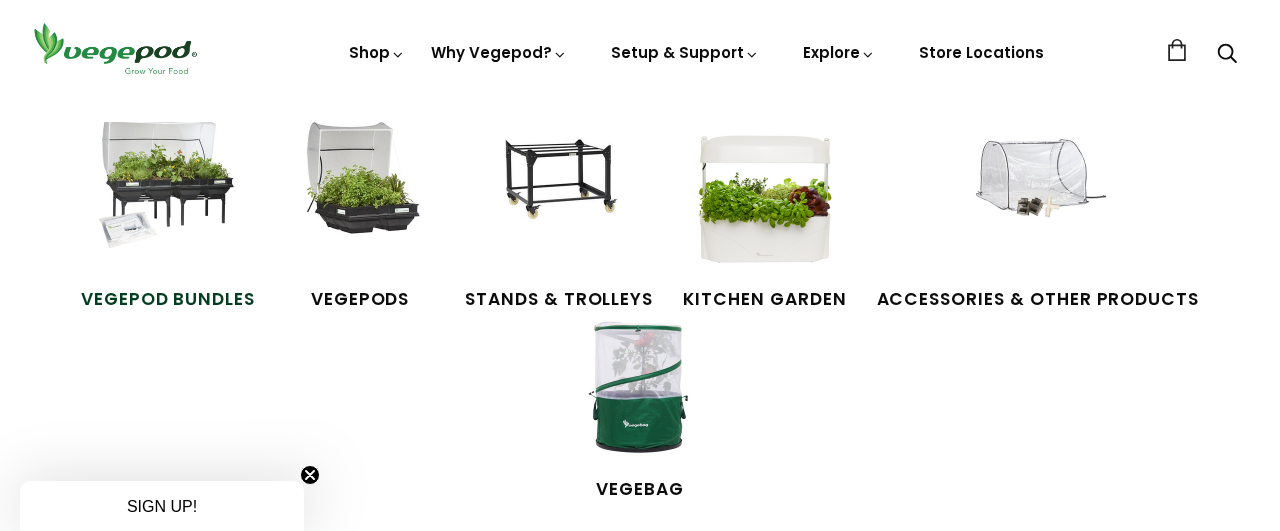 click on "Vegepod Bundles" at bounding box center [168, 300] 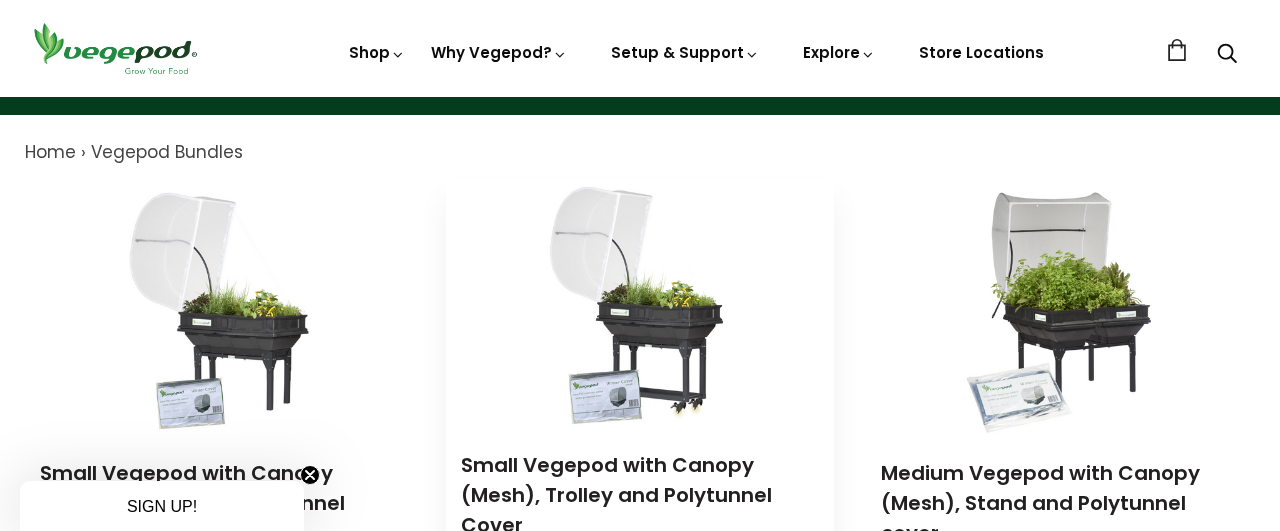 scroll, scrollTop: 108, scrollLeft: 0, axis: vertical 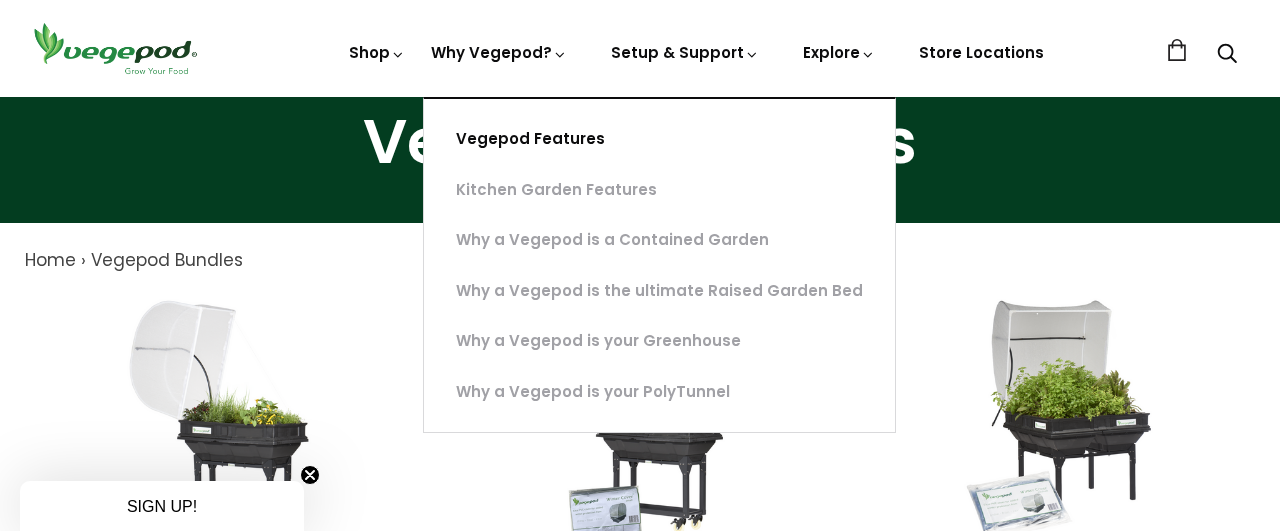 click on "Vegepod Features" at bounding box center (659, 139) 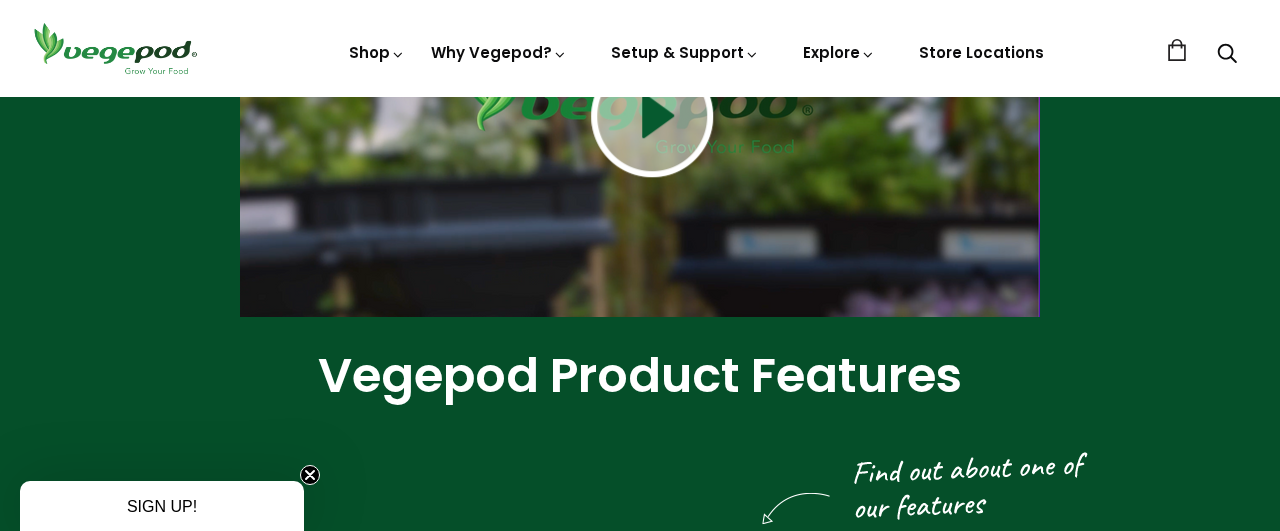 scroll, scrollTop: 108, scrollLeft: 0, axis: vertical 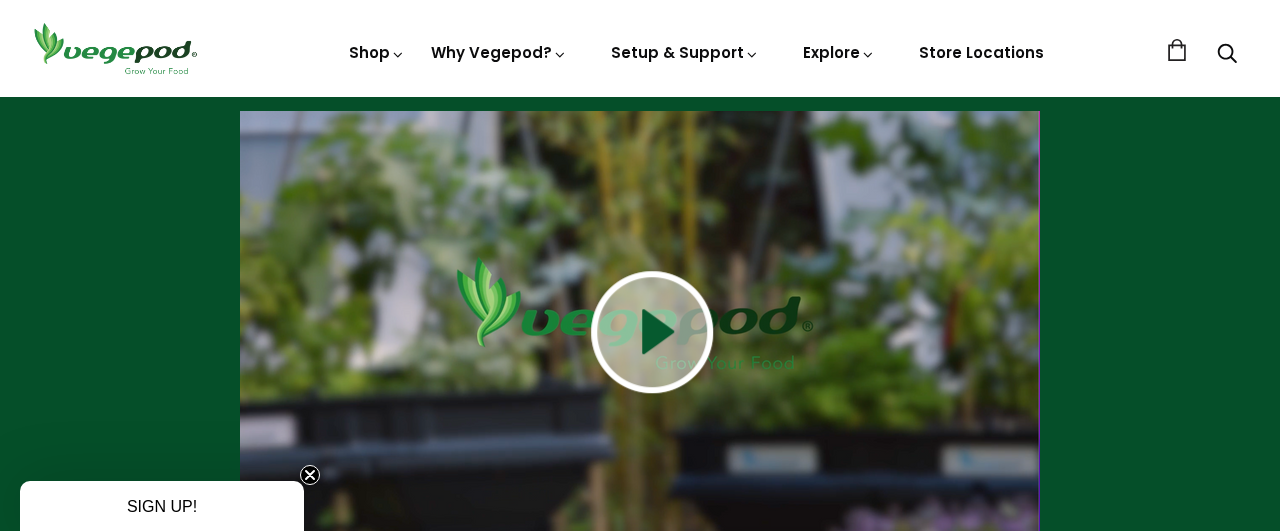 click at bounding box center (652, 332) 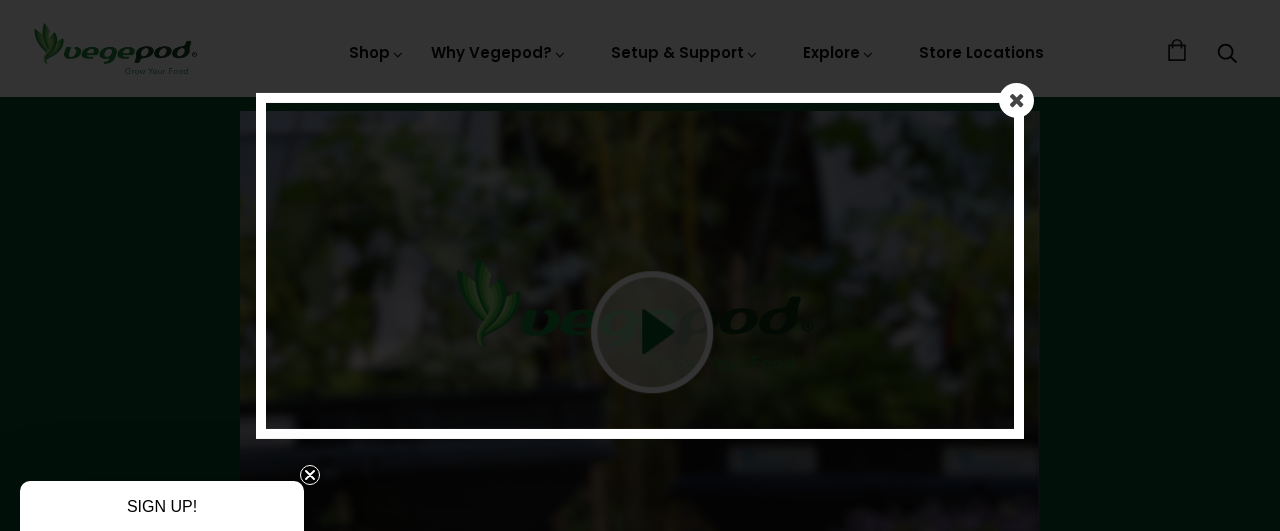 click at bounding box center (1017, 99) 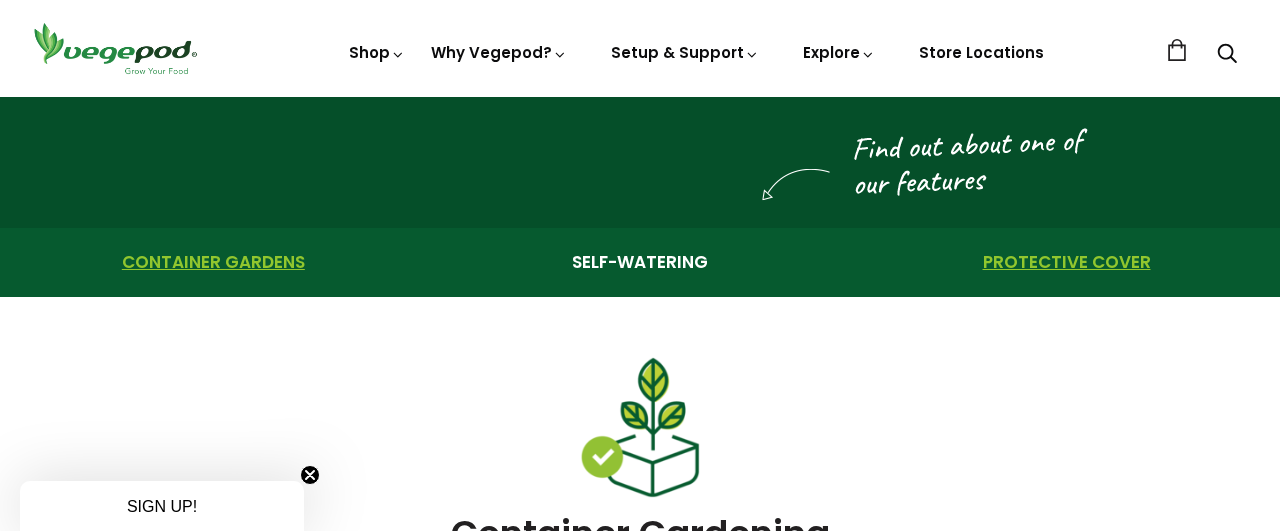 scroll, scrollTop: 540, scrollLeft: 0, axis: vertical 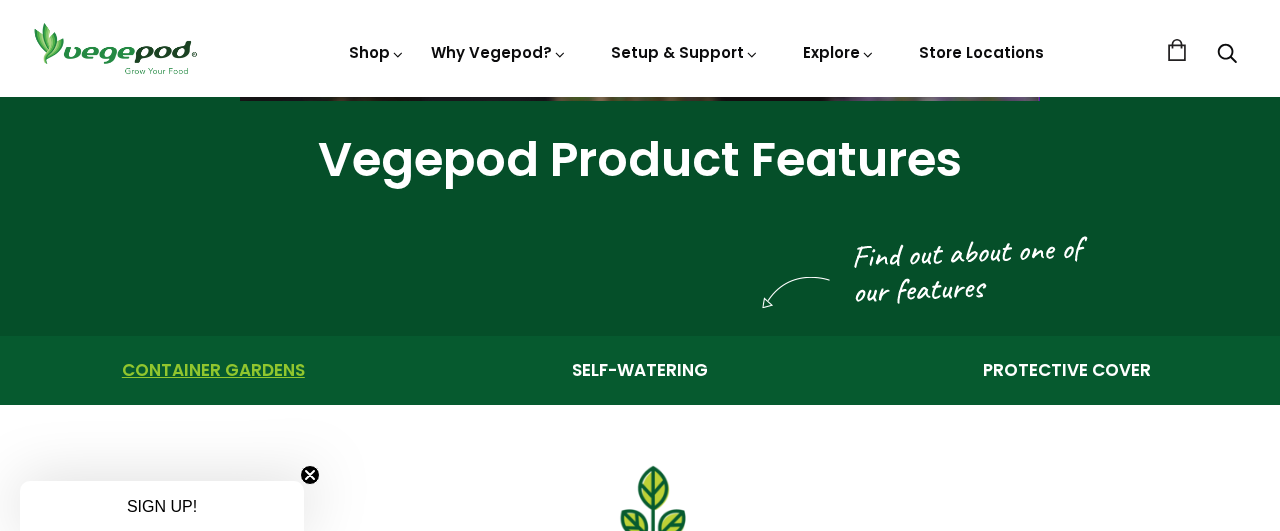click on "Container Gardens" at bounding box center [213, 371] 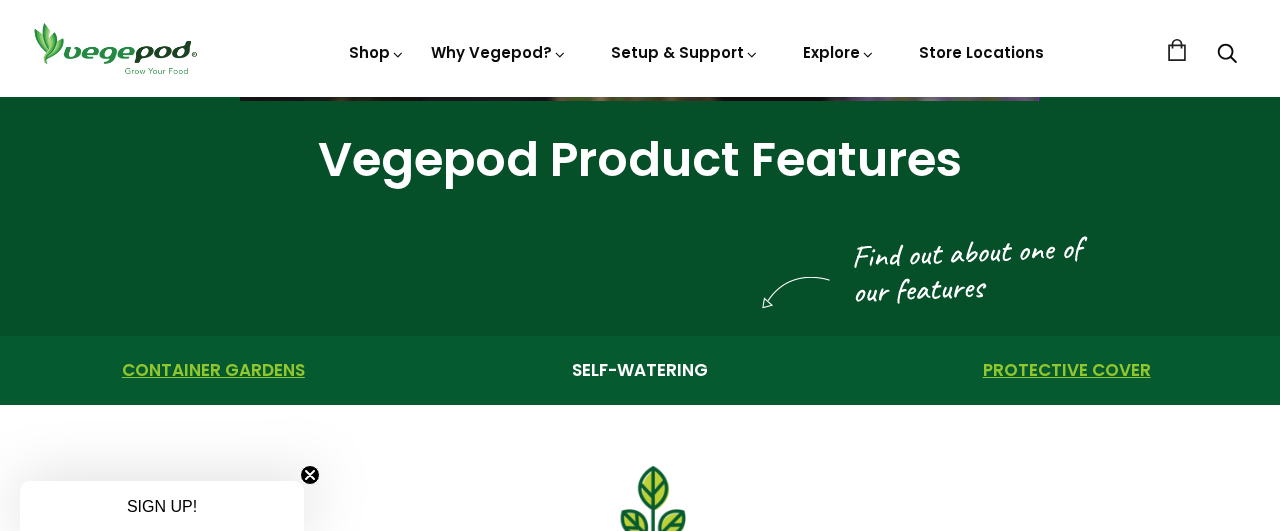 click on "Protective Cover" at bounding box center [1066, 371] 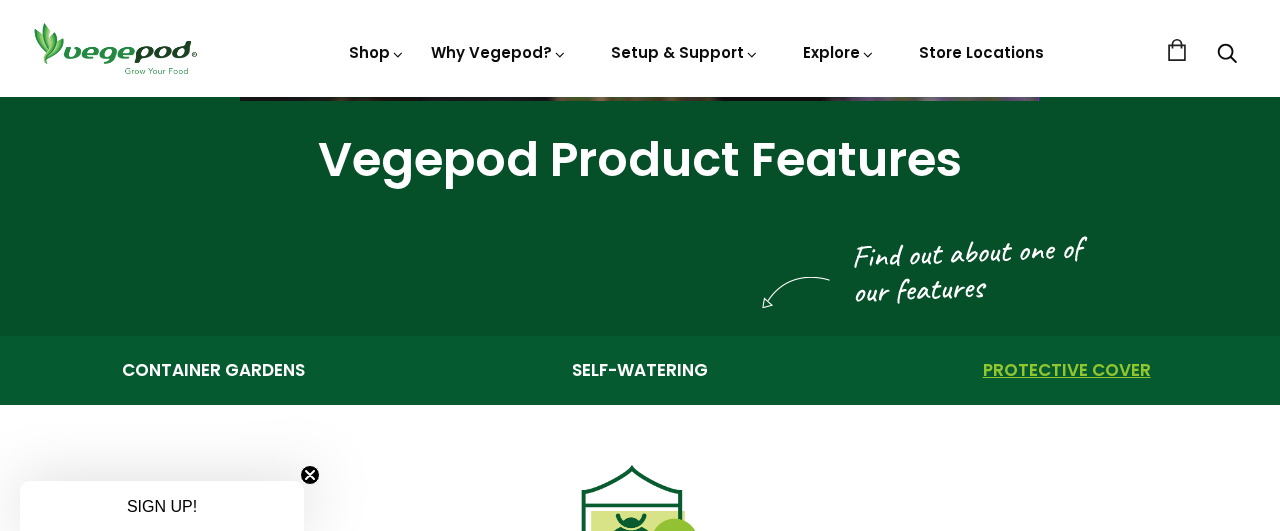 scroll, scrollTop: 432, scrollLeft: 0, axis: vertical 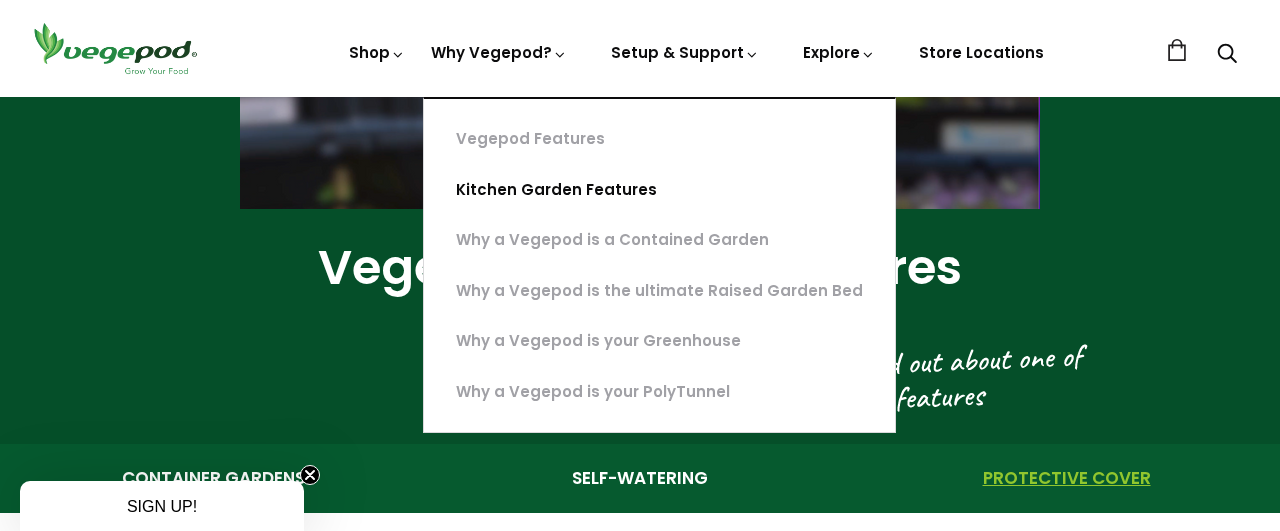 click on "Kitchen Garden Features" at bounding box center [659, 190] 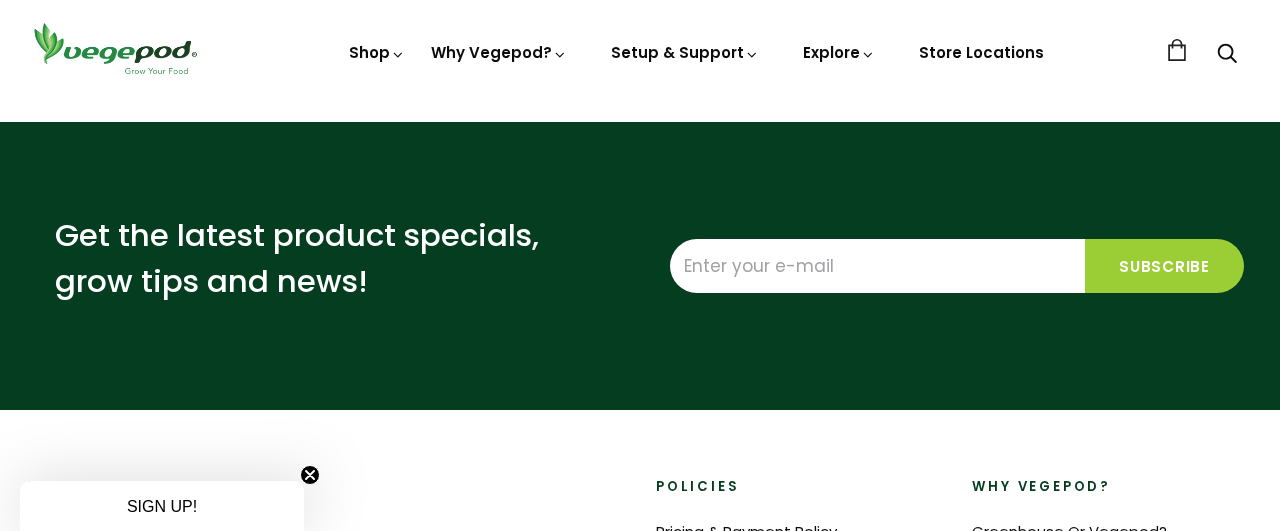 scroll, scrollTop: 3024, scrollLeft: 0, axis: vertical 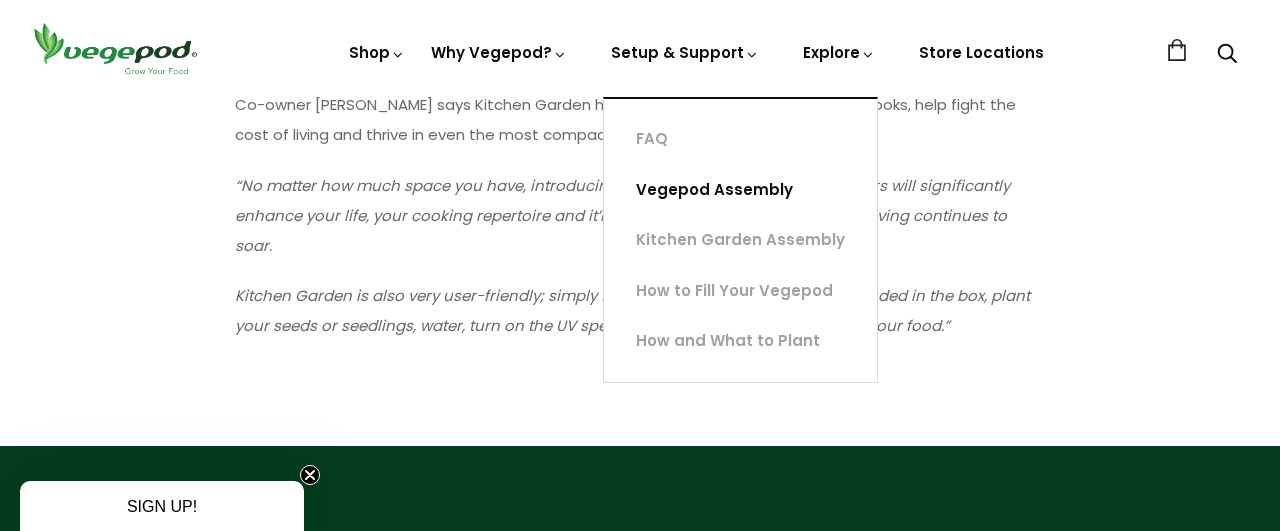 click on "Vegepod Assembly" at bounding box center (740, 190) 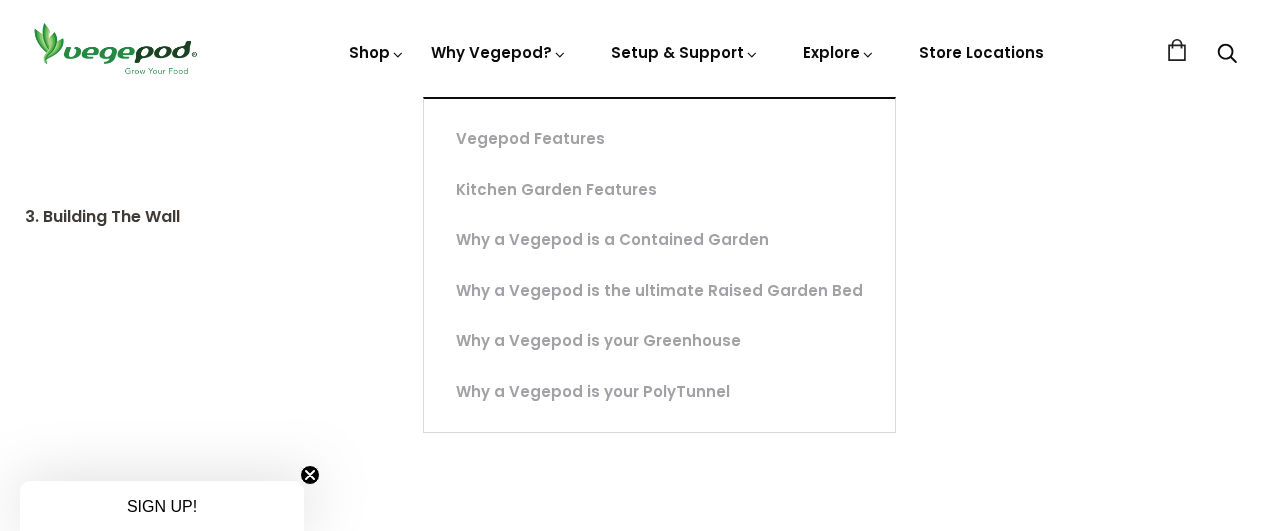 scroll, scrollTop: 1080, scrollLeft: 0, axis: vertical 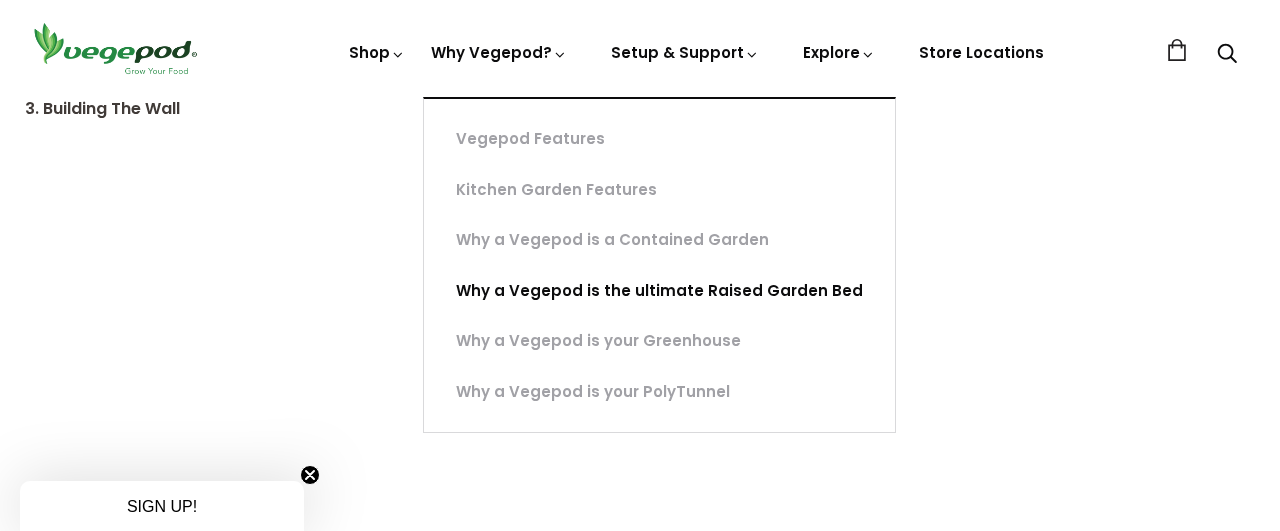 click on "Why a Vegepod is the ultimate Raised Garden Bed" at bounding box center [659, 291] 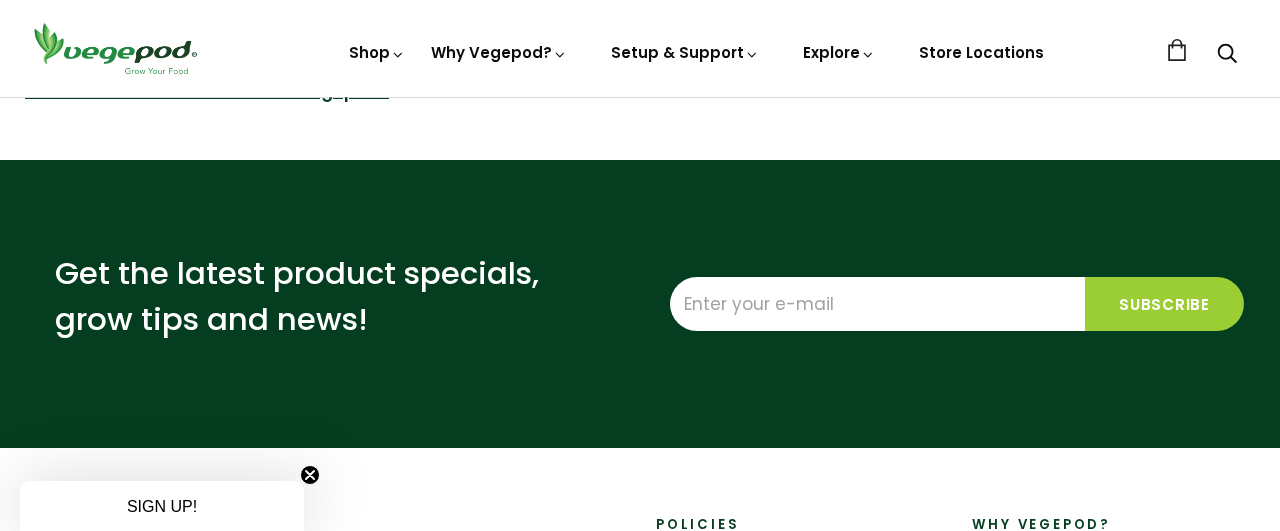 scroll, scrollTop: 2268, scrollLeft: 0, axis: vertical 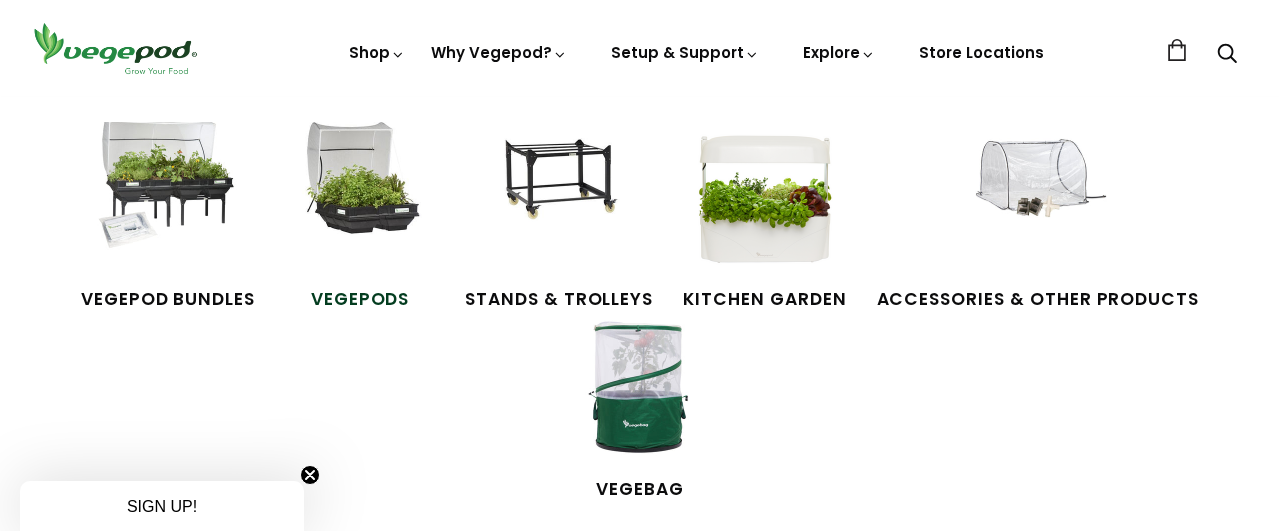 click at bounding box center (360, 197) 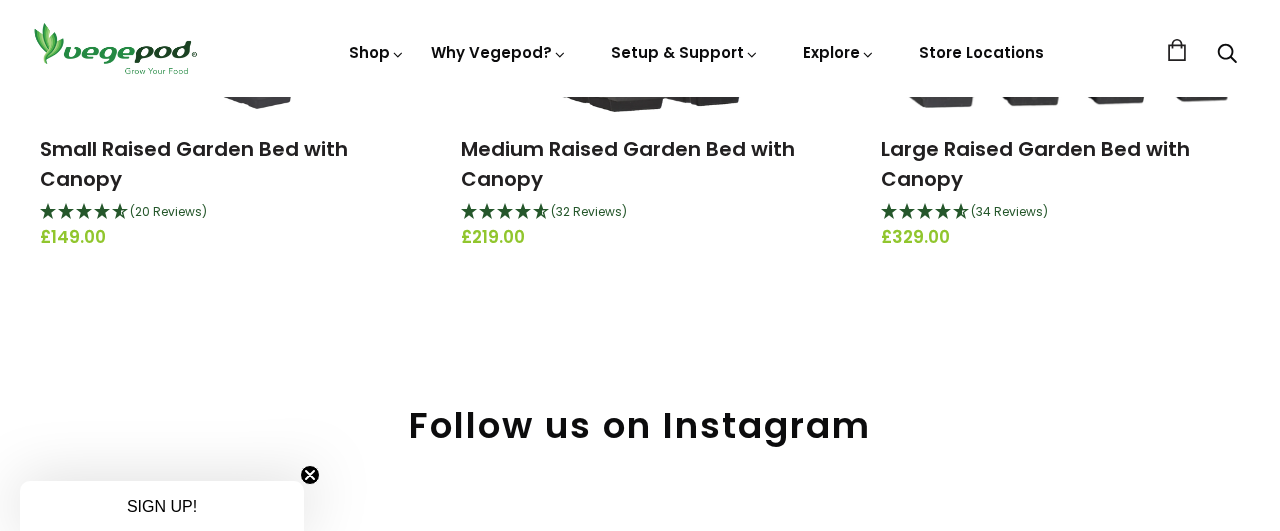 scroll, scrollTop: 324, scrollLeft: 0, axis: vertical 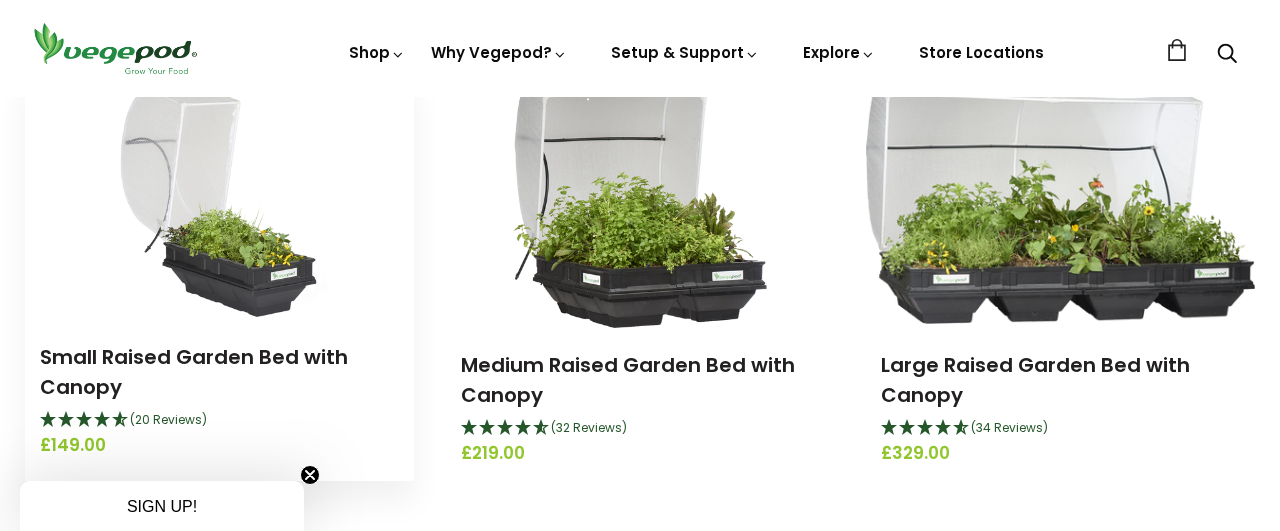 click at bounding box center (219, 195) 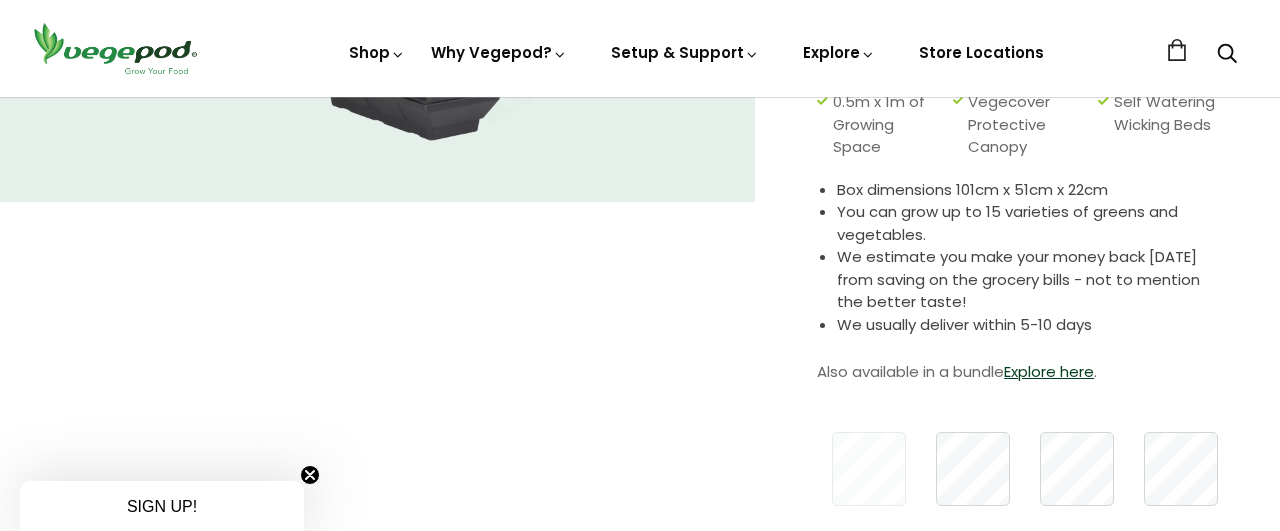 scroll, scrollTop: 540, scrollLeft: 0, axis: vertical 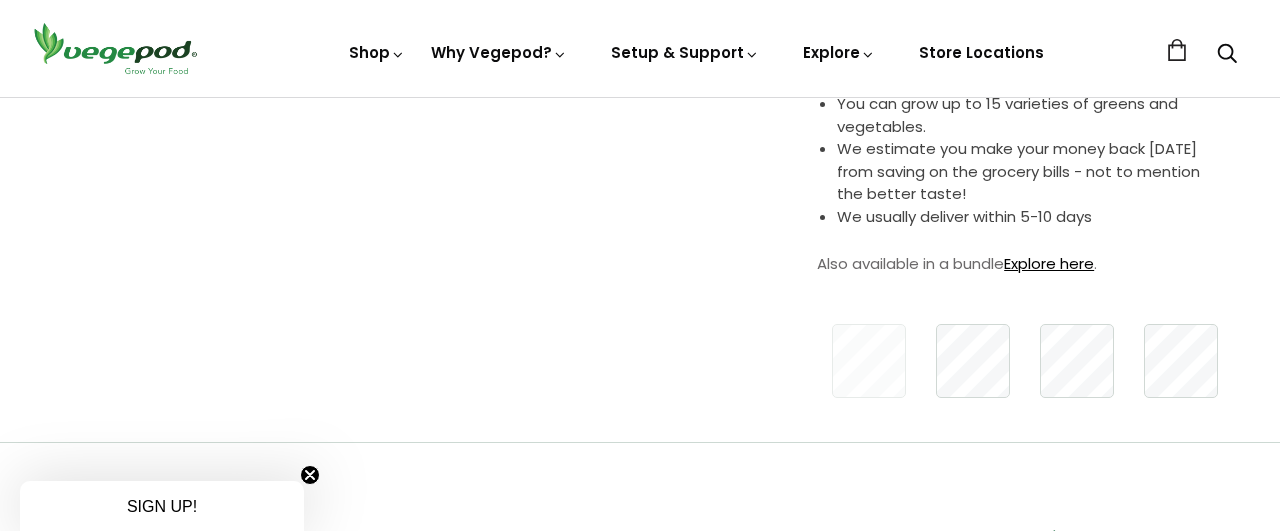 click on "Explore here" at bounding box center [1049, 263] 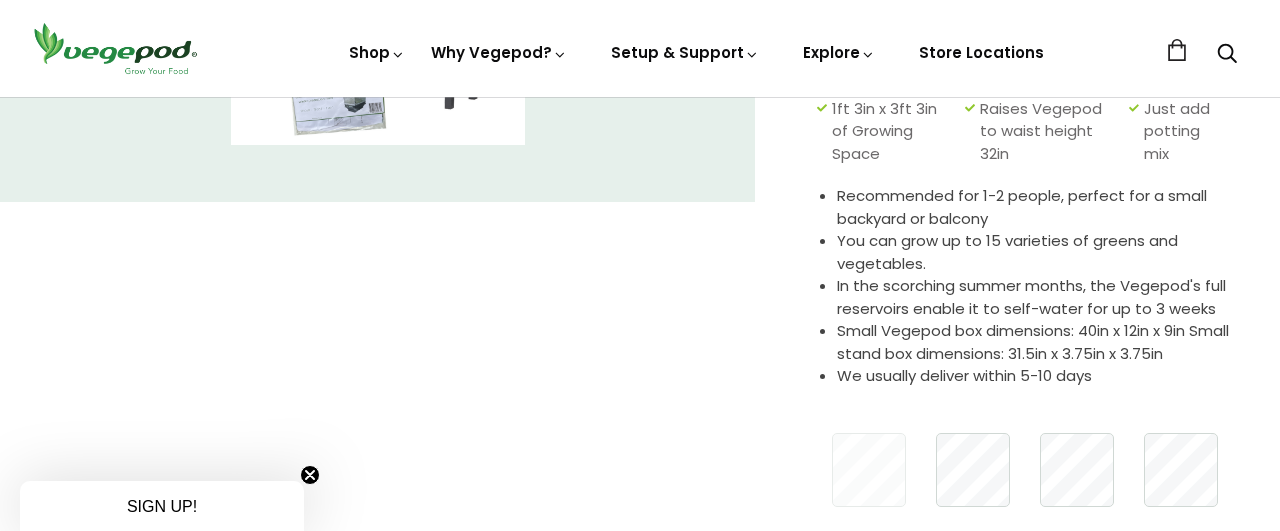 scroll, scrollTop: 540, scrollLeft: 0, axis: vertical 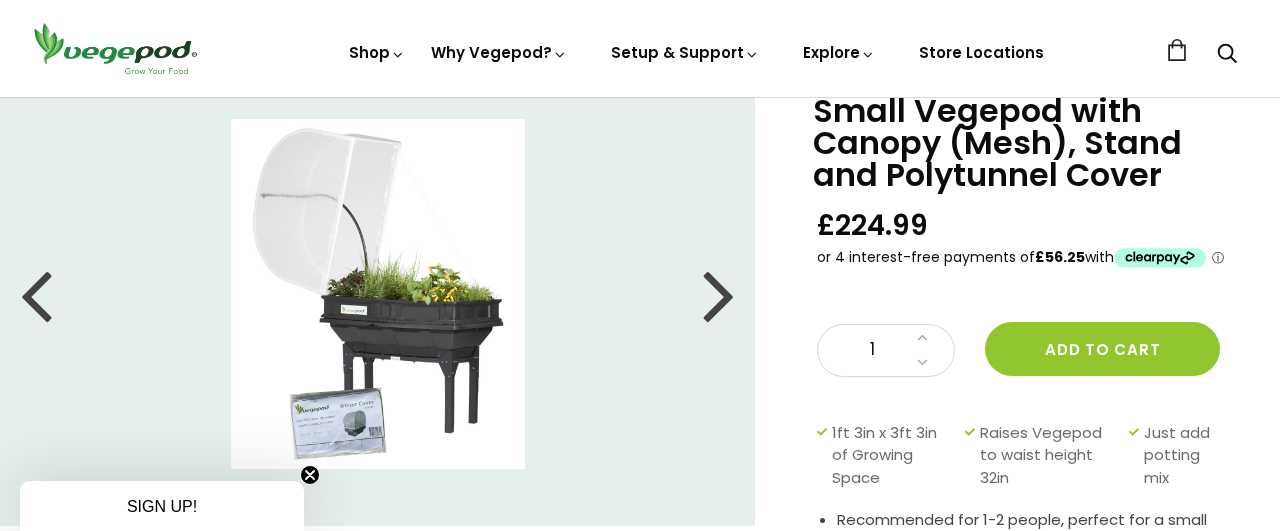 click at bounding box center [719, 294] 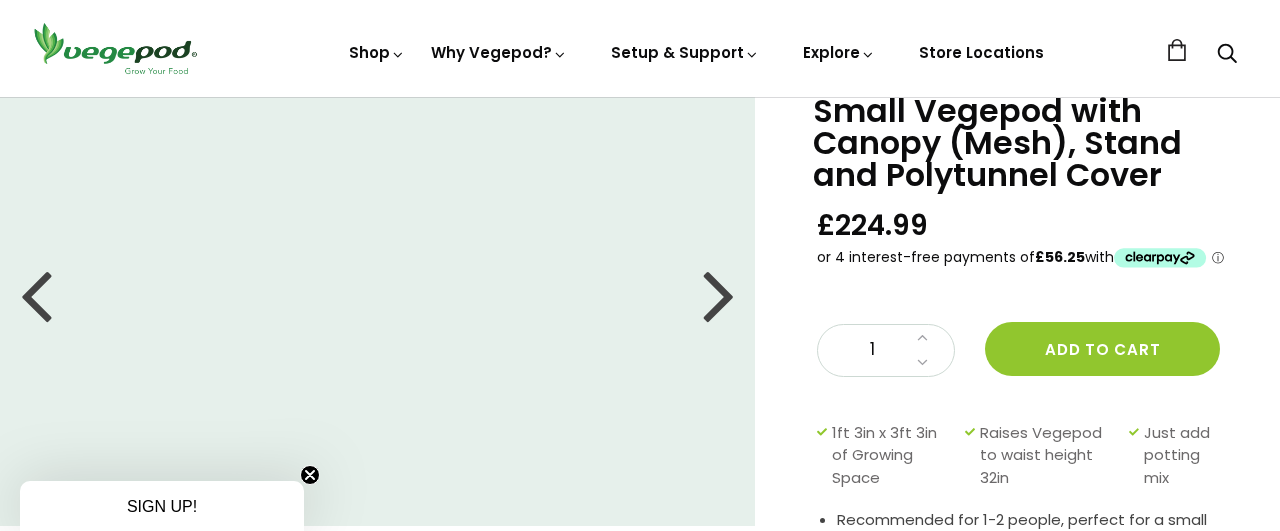 click at bounding box center (719, 294) 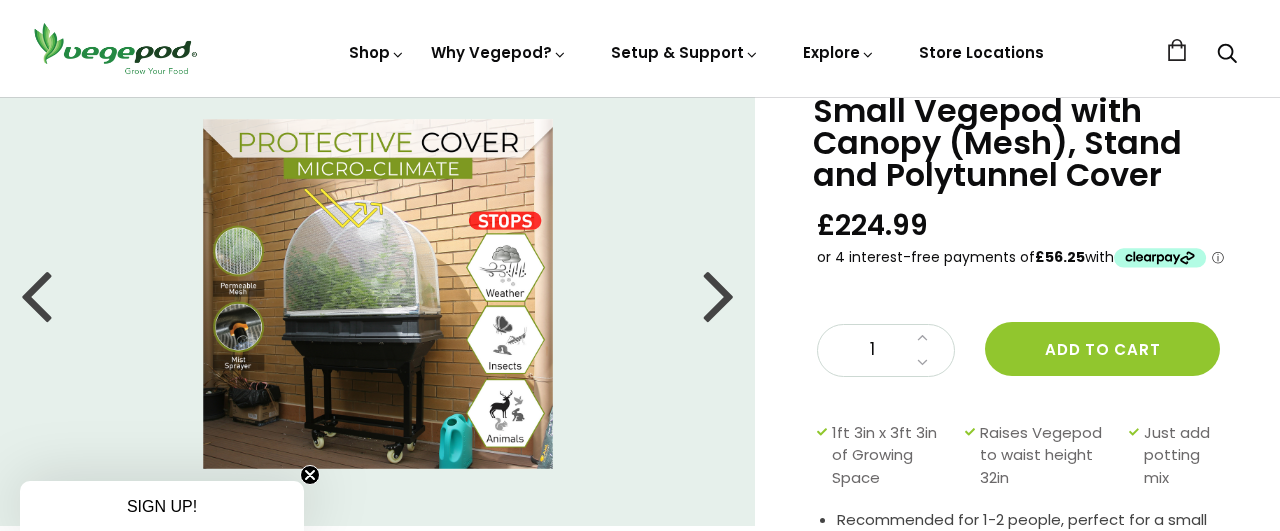click at bounding box center [719, 294] 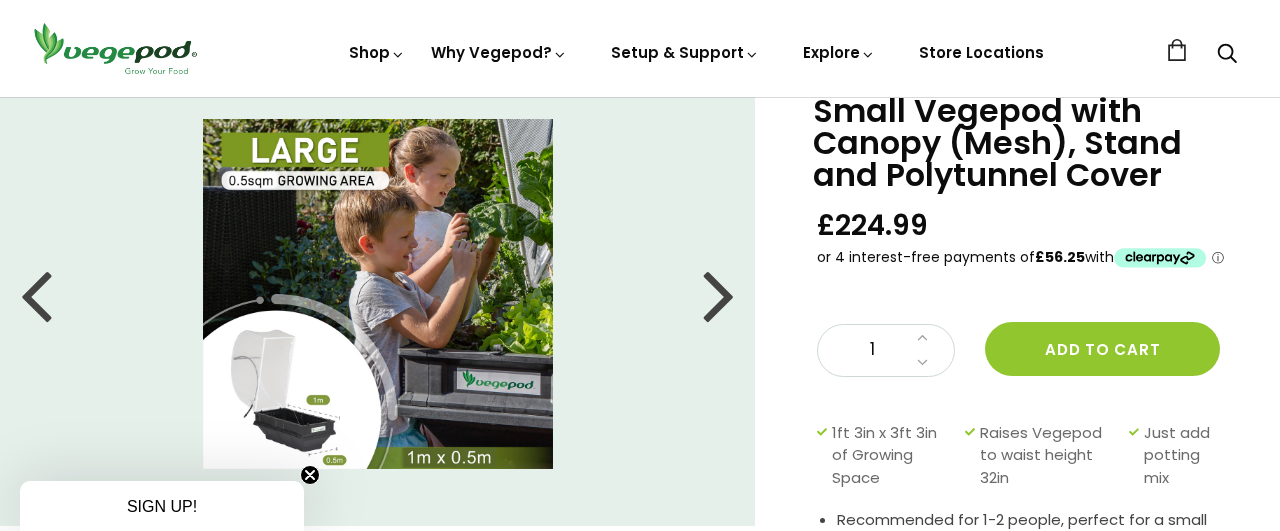 click at bounding box center [719, 294] 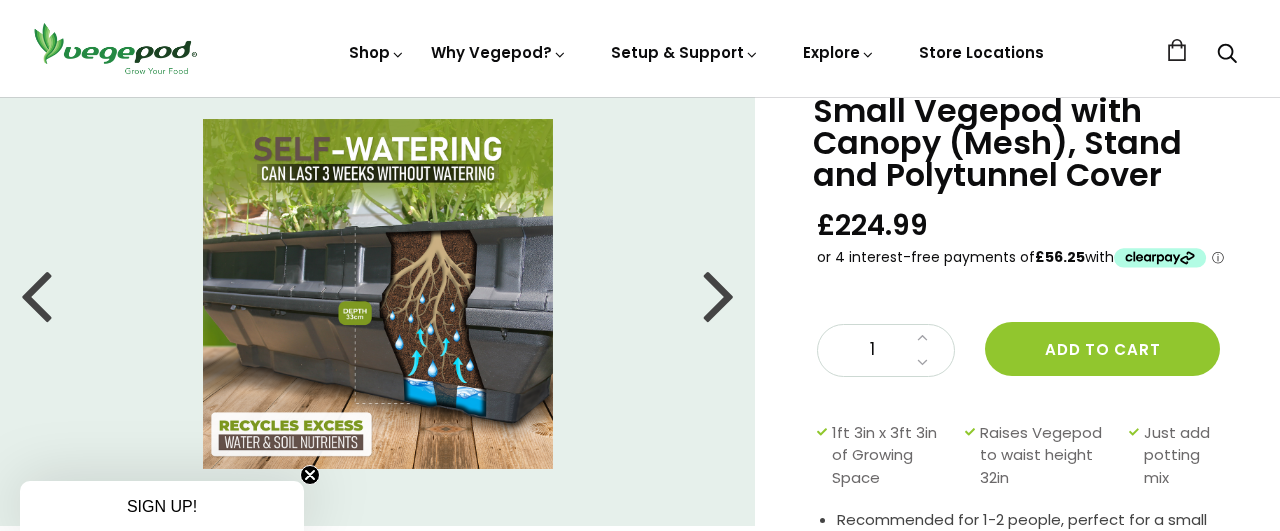 click at bounding box center [719, 294] 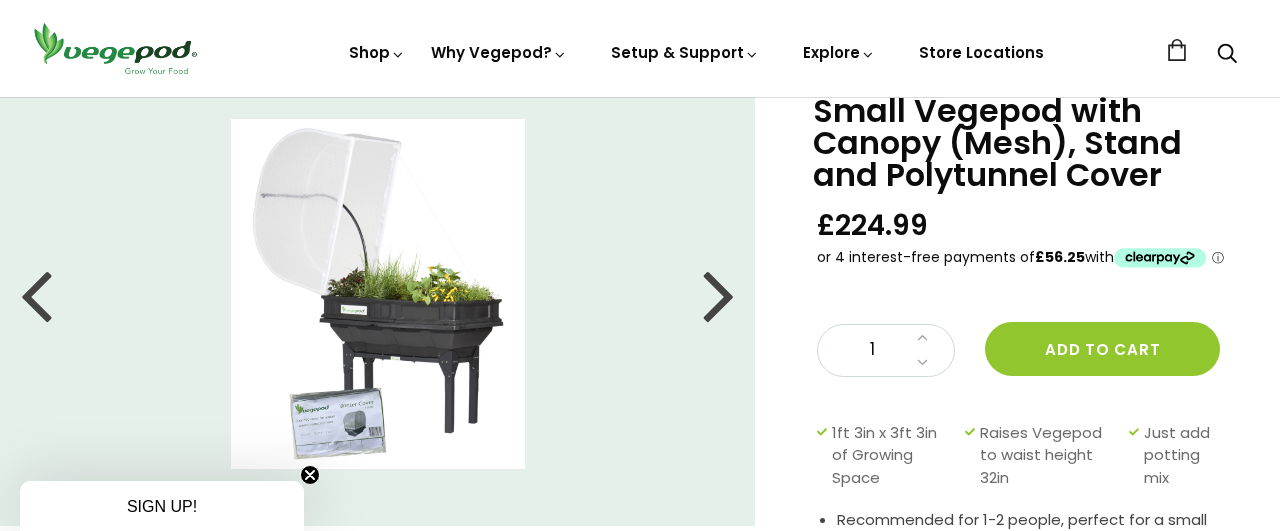 click at bounding box center [719, 294] 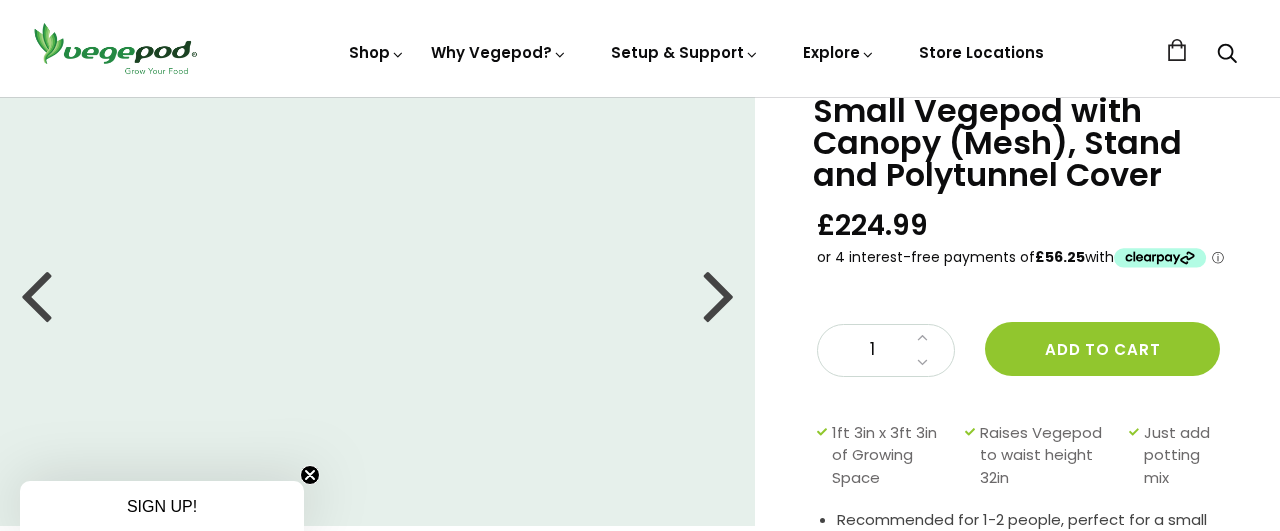 scroll, scrollTop: 0, scrollLeft: 0, axis: both 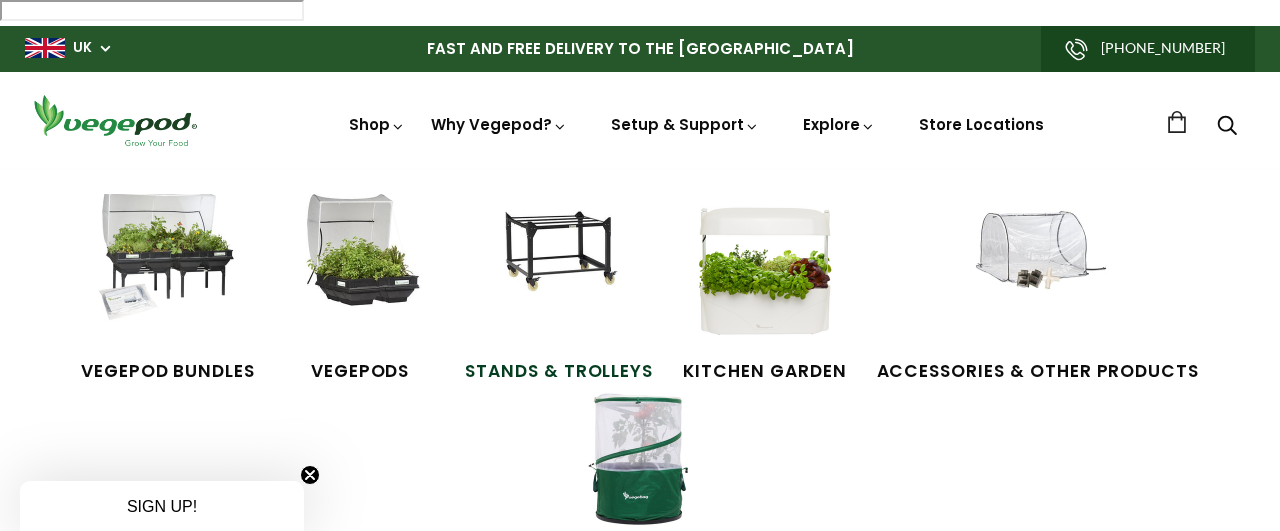 click at bounding box center (559, 269) 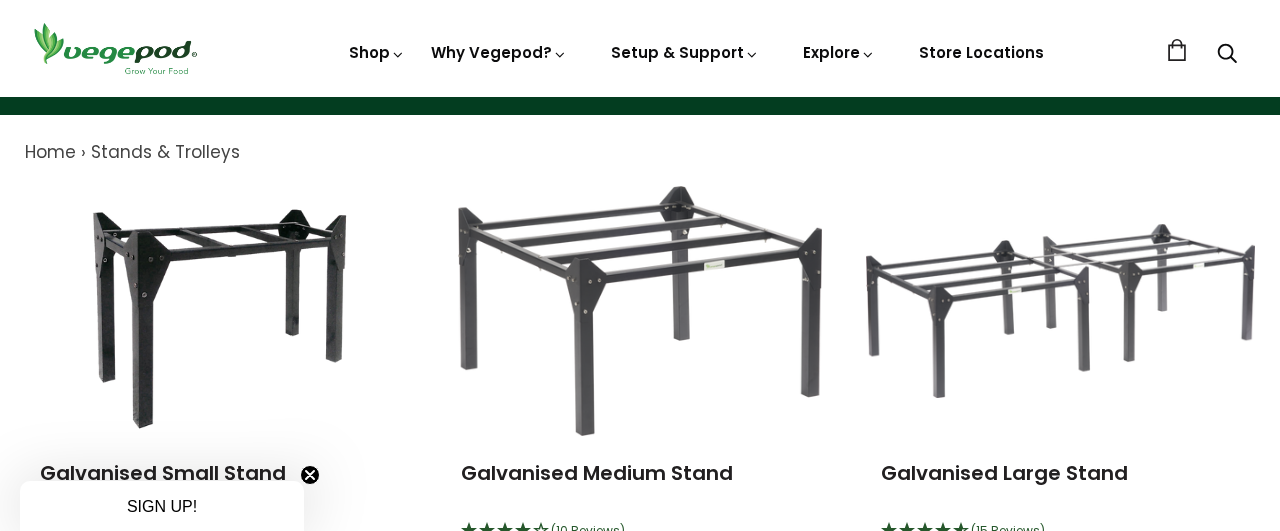 scroll, scrollTop: 0, scrollLeft: 0, axis: both 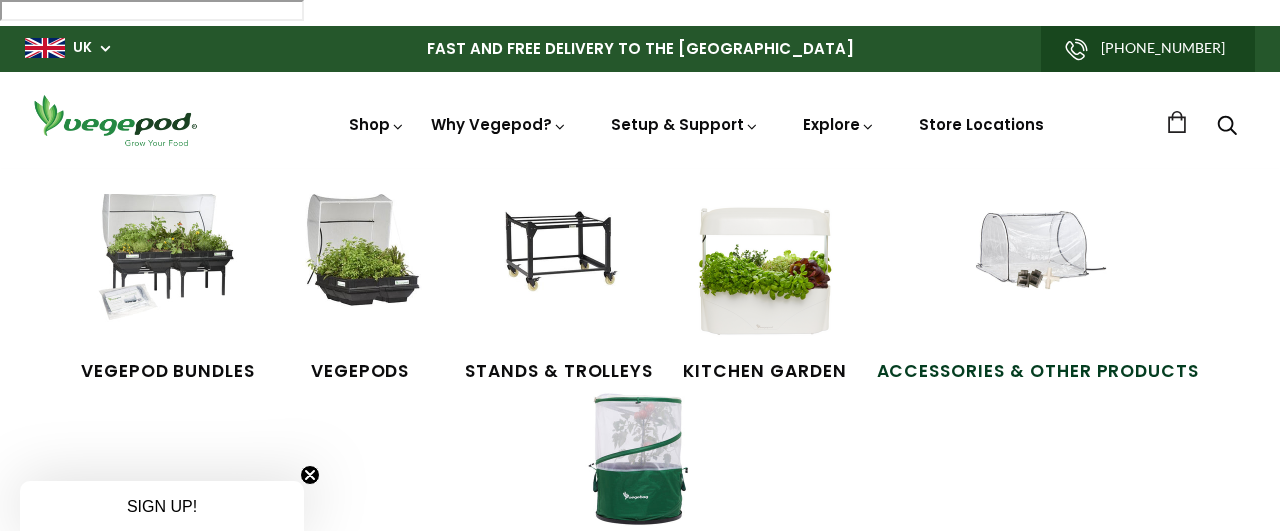 click at bounding box center (1038, 269) 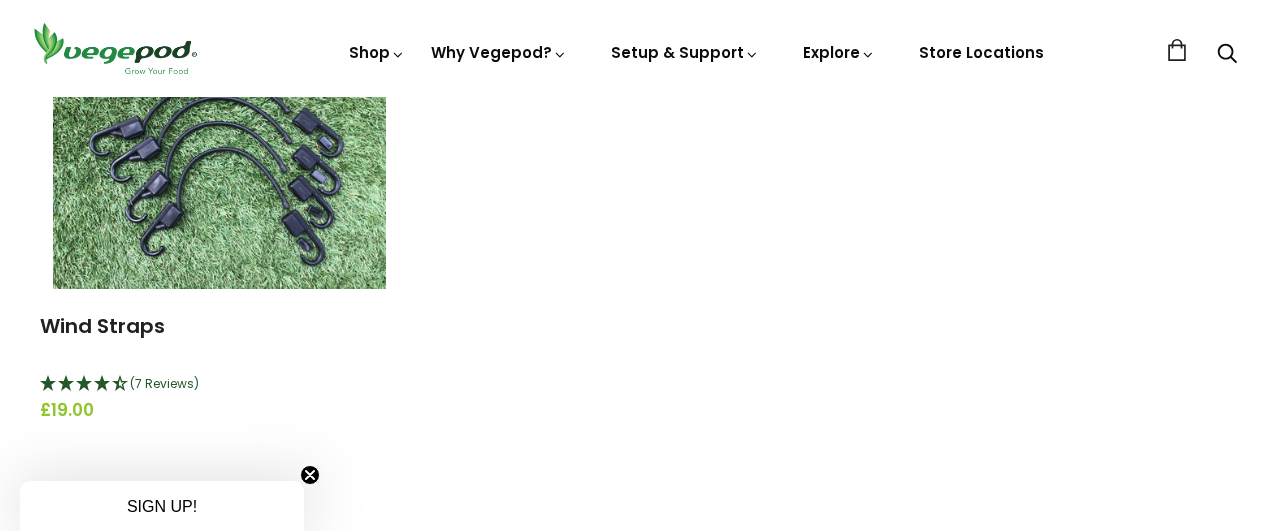 scroll, scrollTop: 3024, scrollLeft: 0, axis: vertical 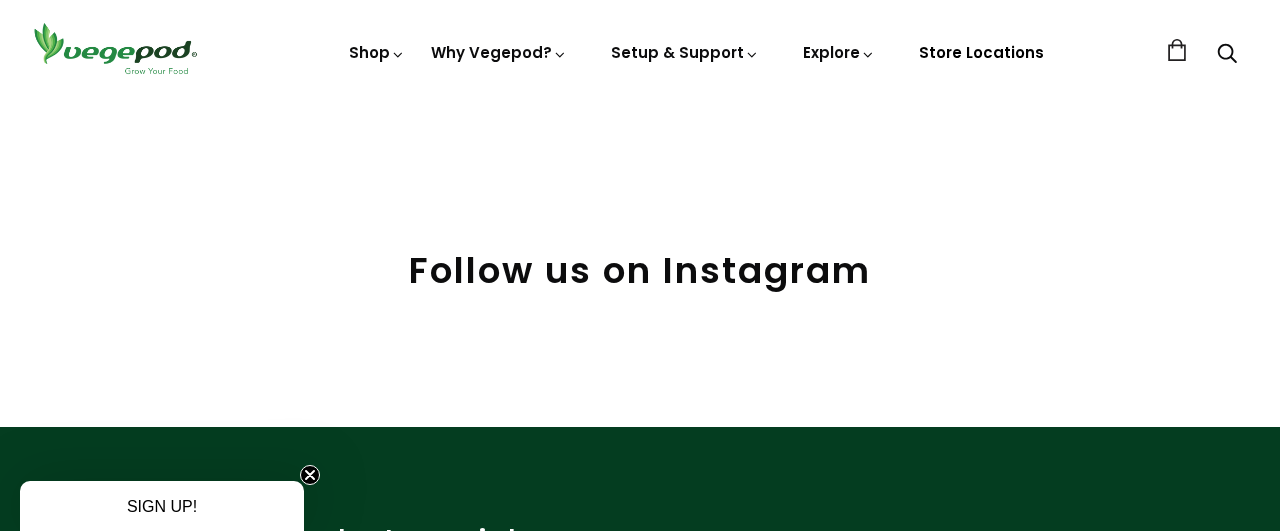 click on "Store Locations" at bounding box center [981, 52] 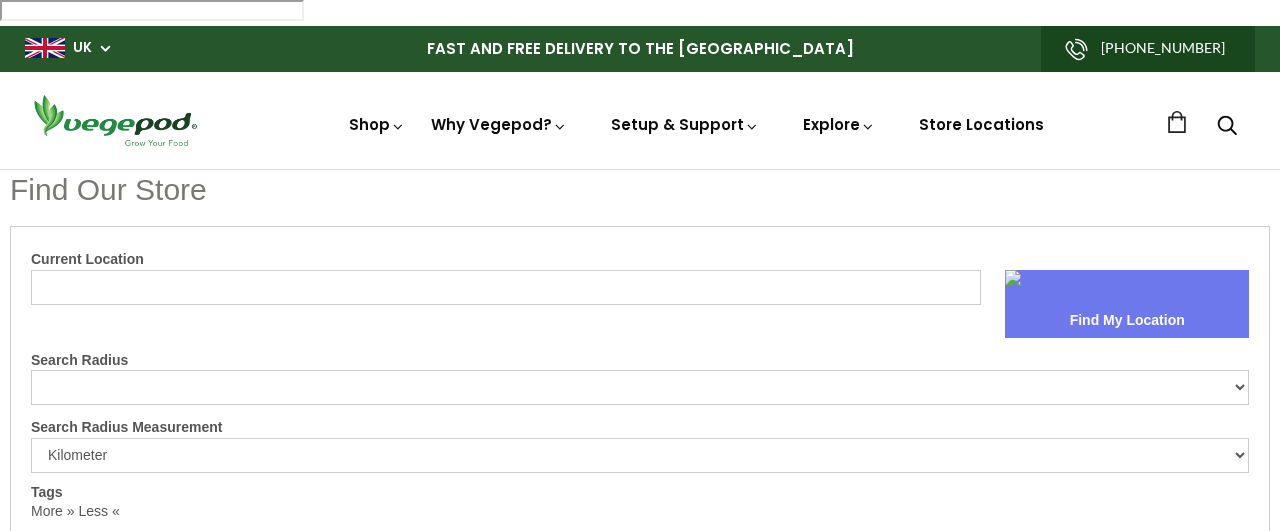 select on "m" 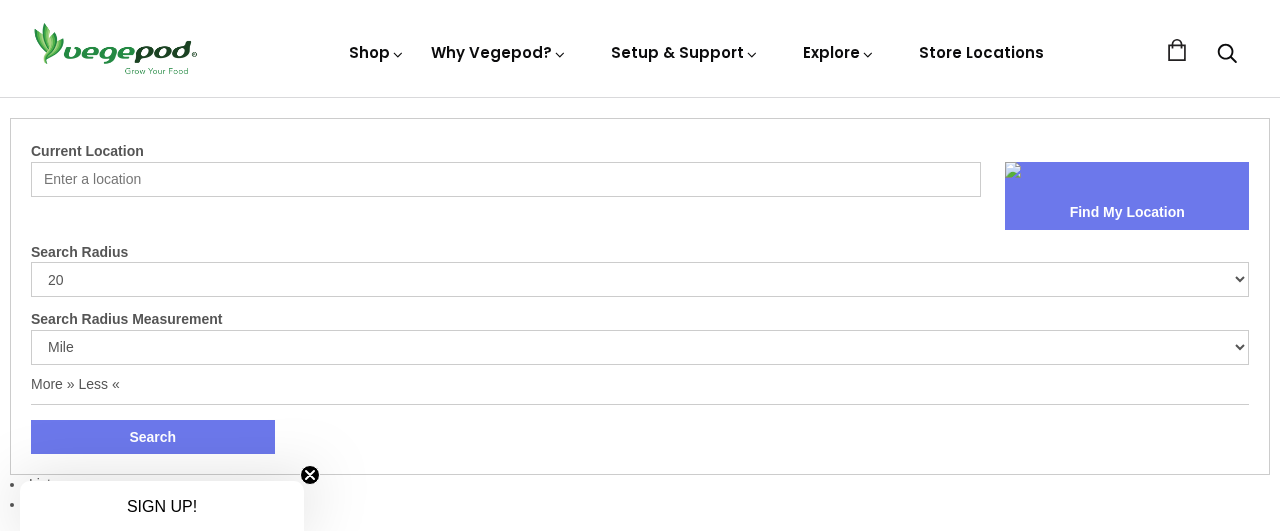 scroll, scrollTop: 0, scrollLeft: 0, axis: both 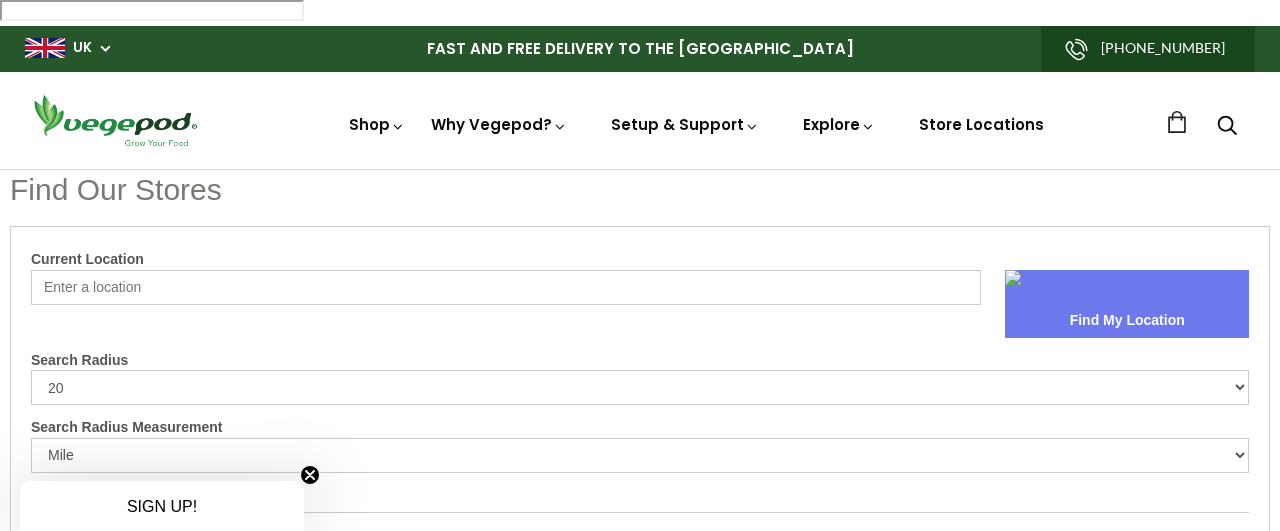 click on "Current Location" at bounding box center [506, 287] 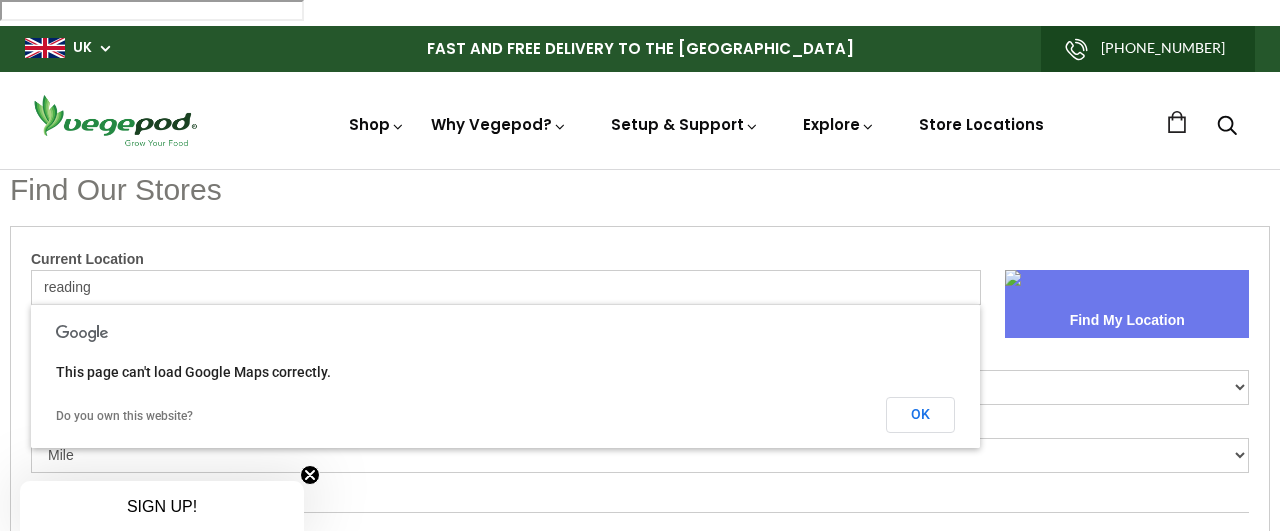 type on "reading" 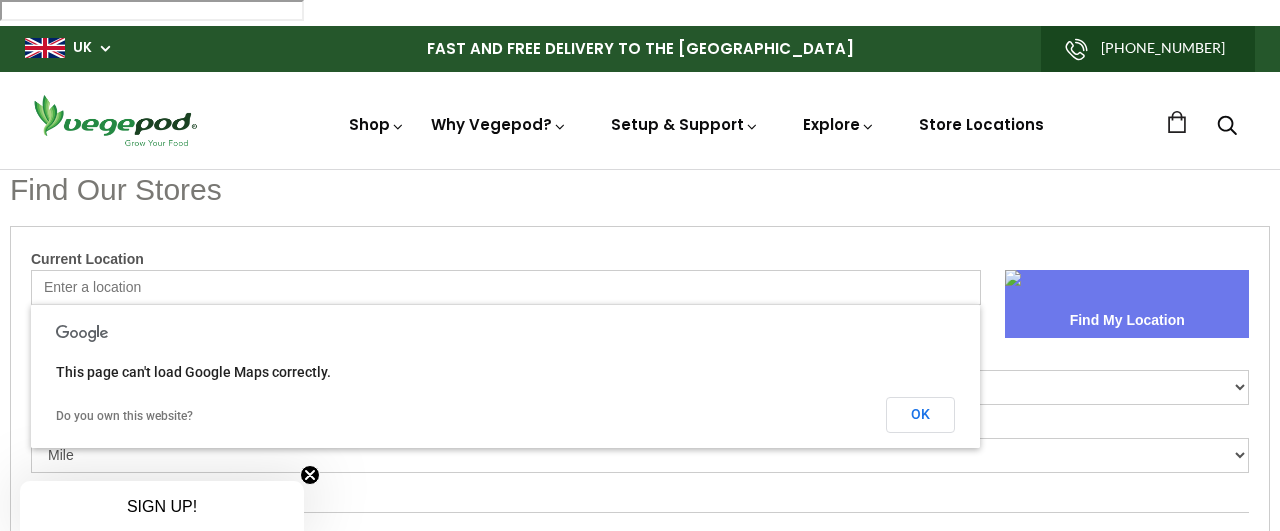 type 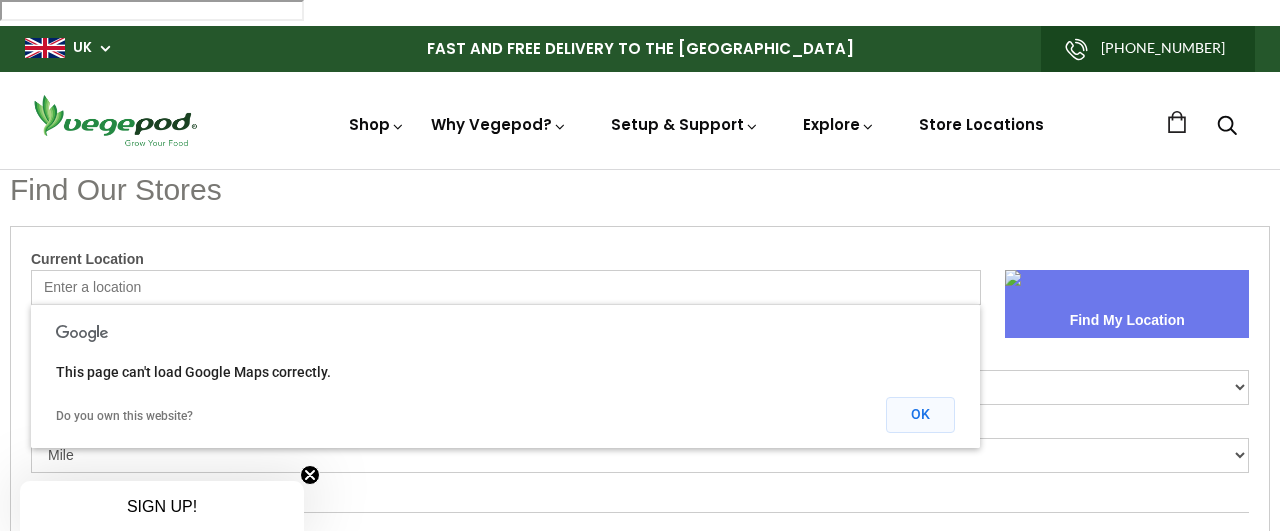 click on "OK" at bounding box center [920, 415] 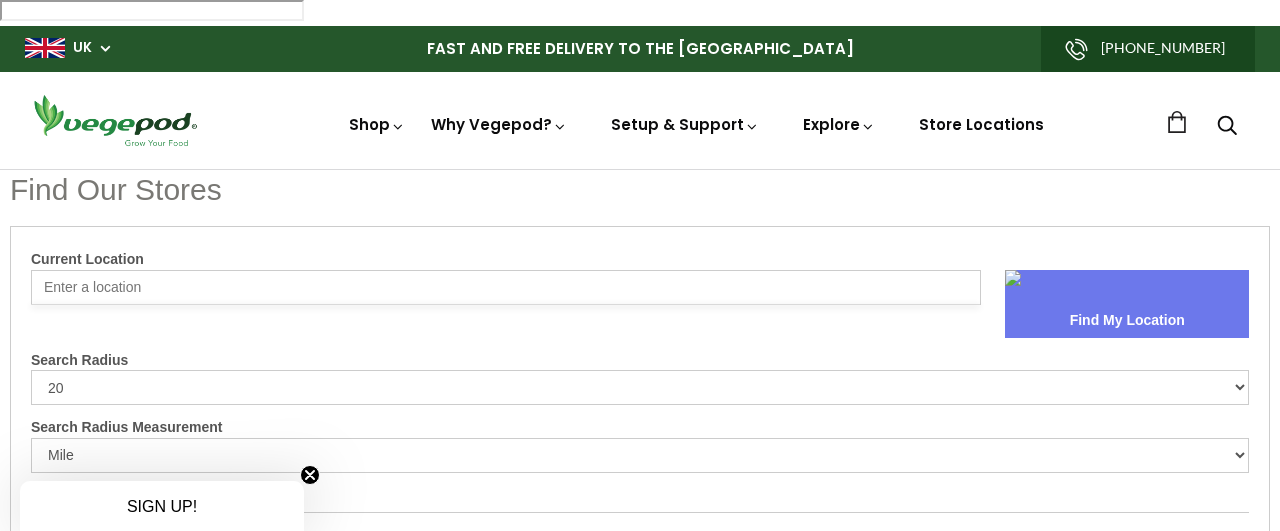 click at bounding box center (1127, 287) 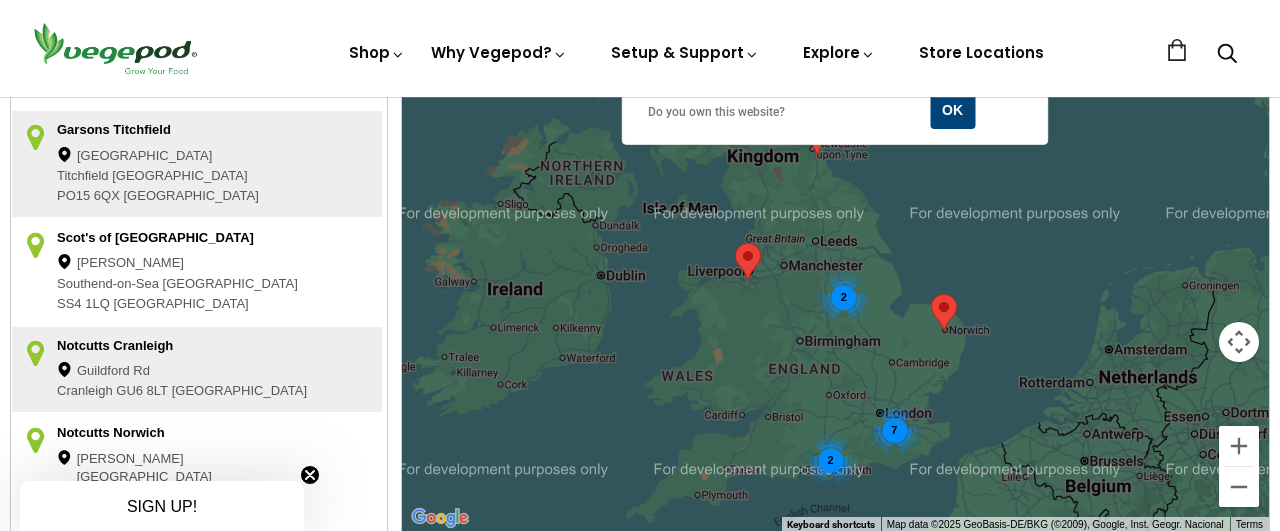 scroll, scrollTop: 756, scrollLeft: 0, axis: vertical 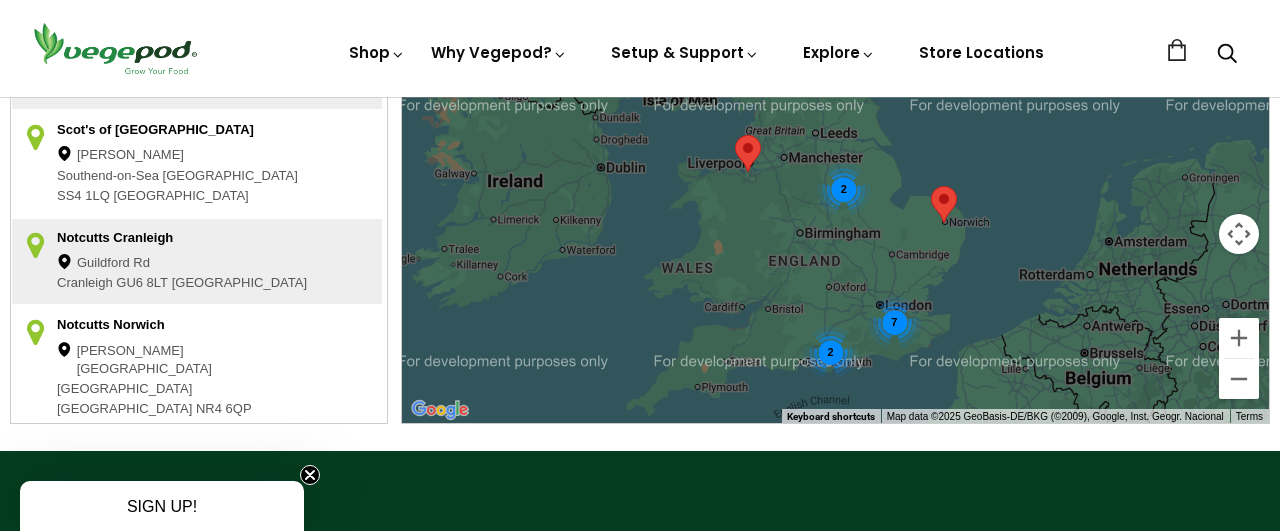 click on "2" at bounding box center (830, 352) 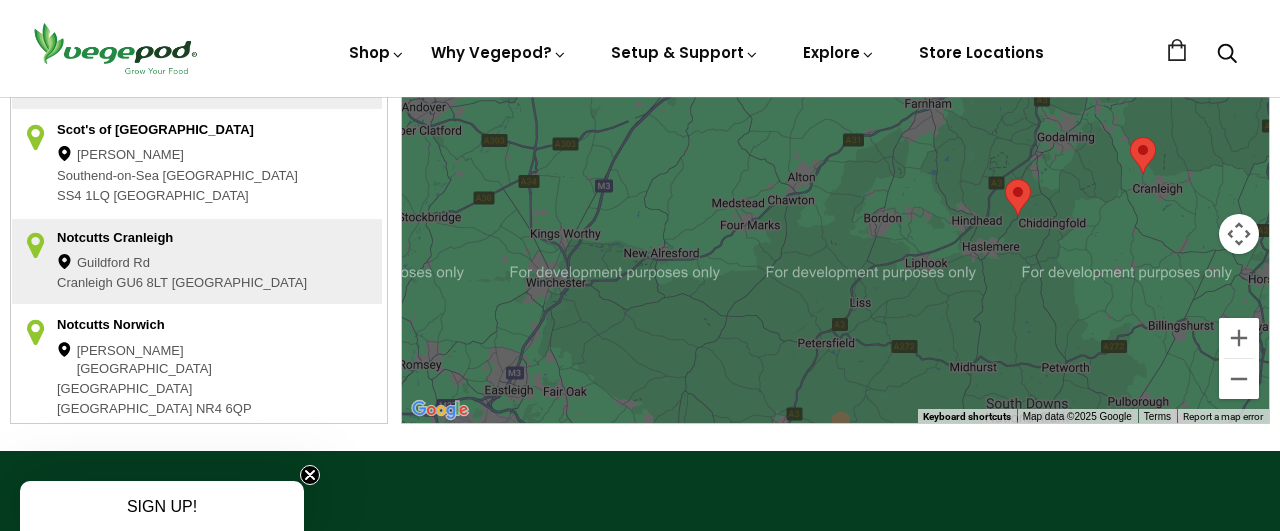 drag, startPoint x: 840, startPoint y: 211, endPoint x: 820, endPoint y: 423, distance: 212.9413 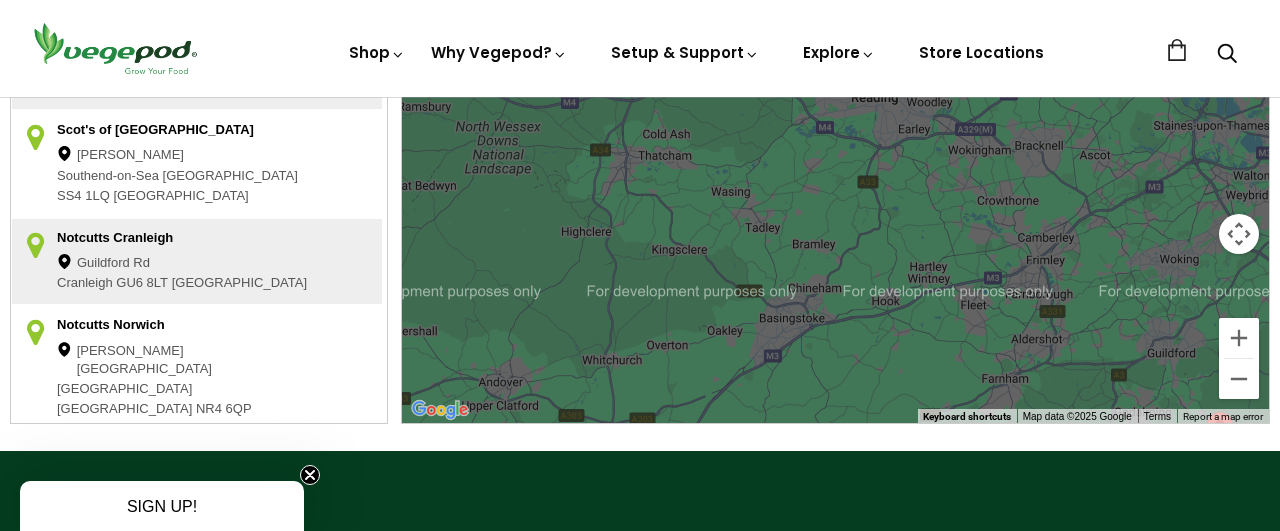 drag, startPoint x: 977, startPoint y: 275, endPoint x: 1039, endPoint y: 503, distance: 236.2795 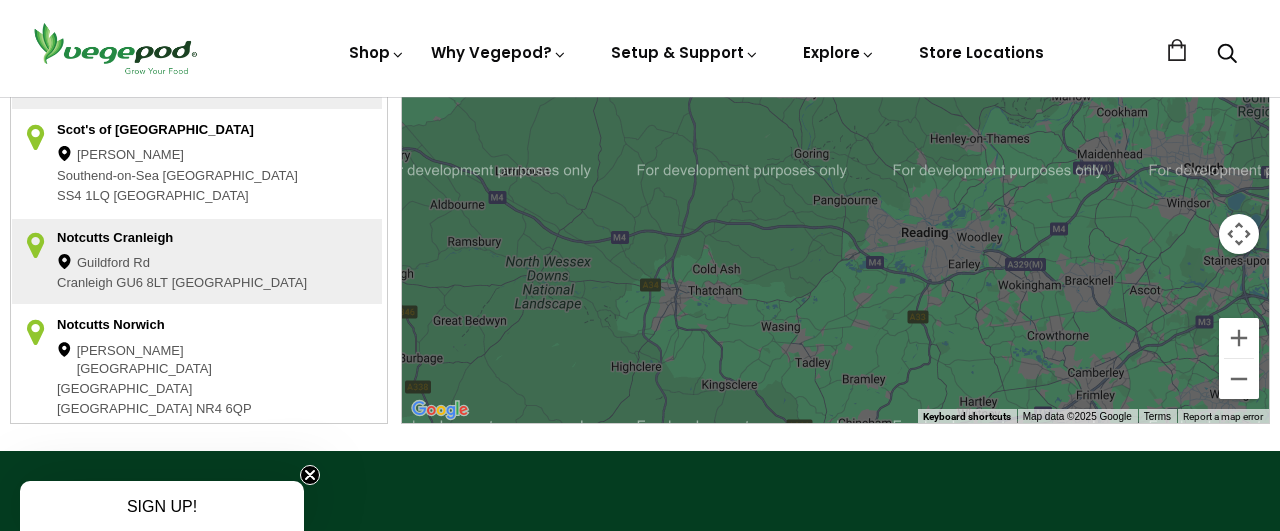 drag, startPoint x: 861, startPoint y: 200, endPoint x: 909, endPoint y: 347, distance: 154.63829 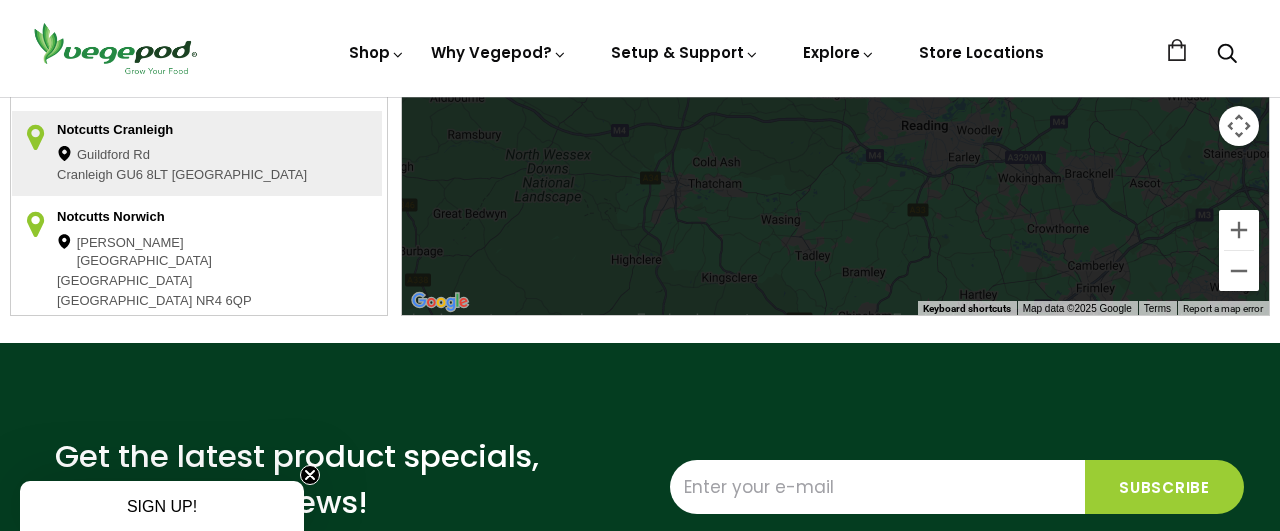 scroll, scrollTop: 648, scrollLeft: 0, axis: vertical 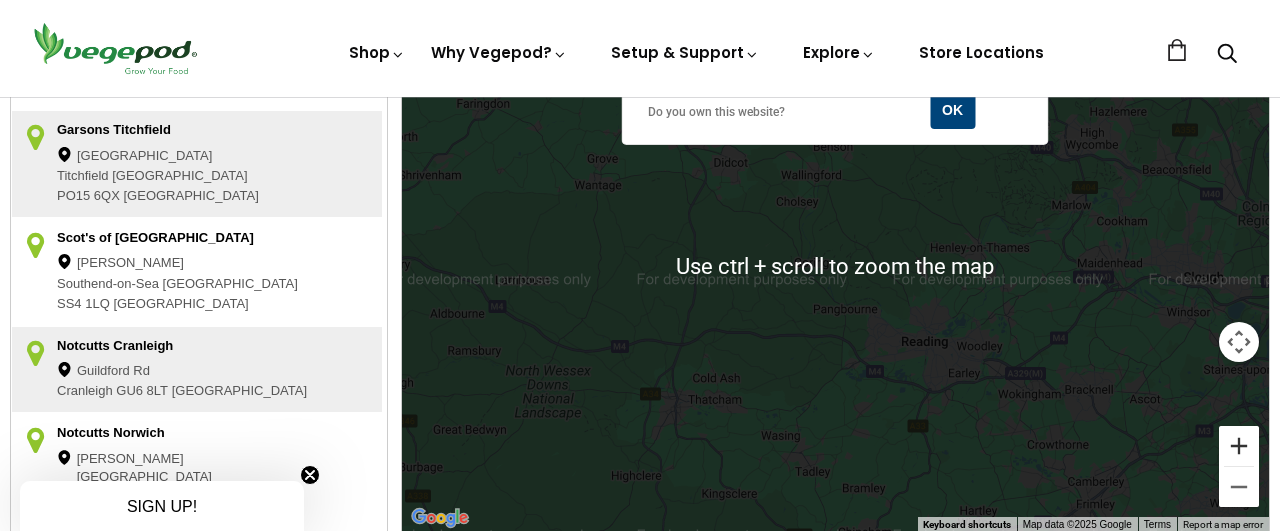 click at bounding box center (1239, 446) 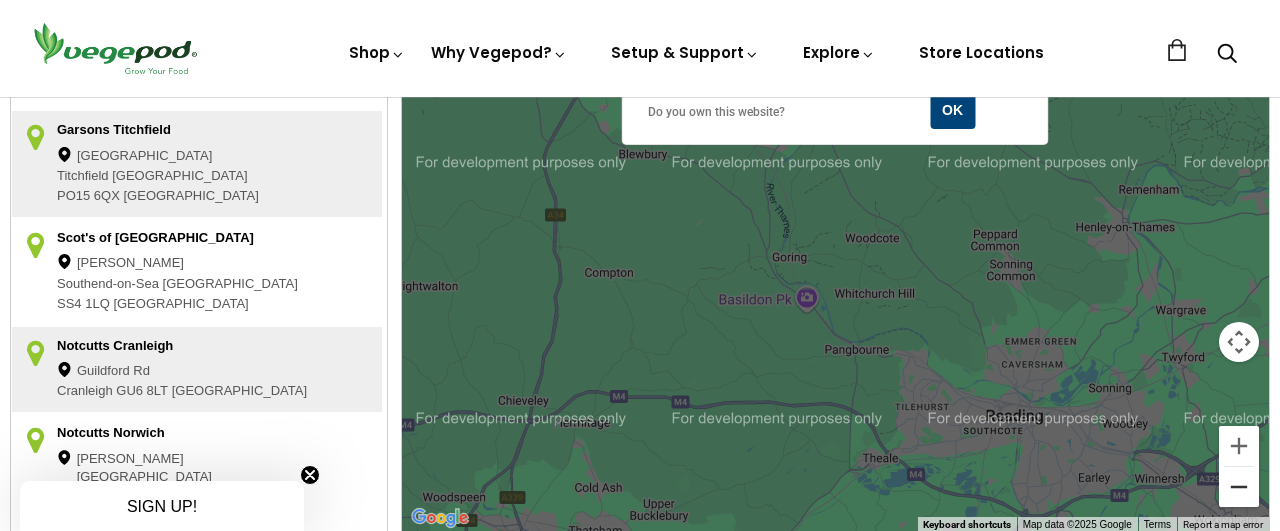 click at bounding box center [1239, 487] 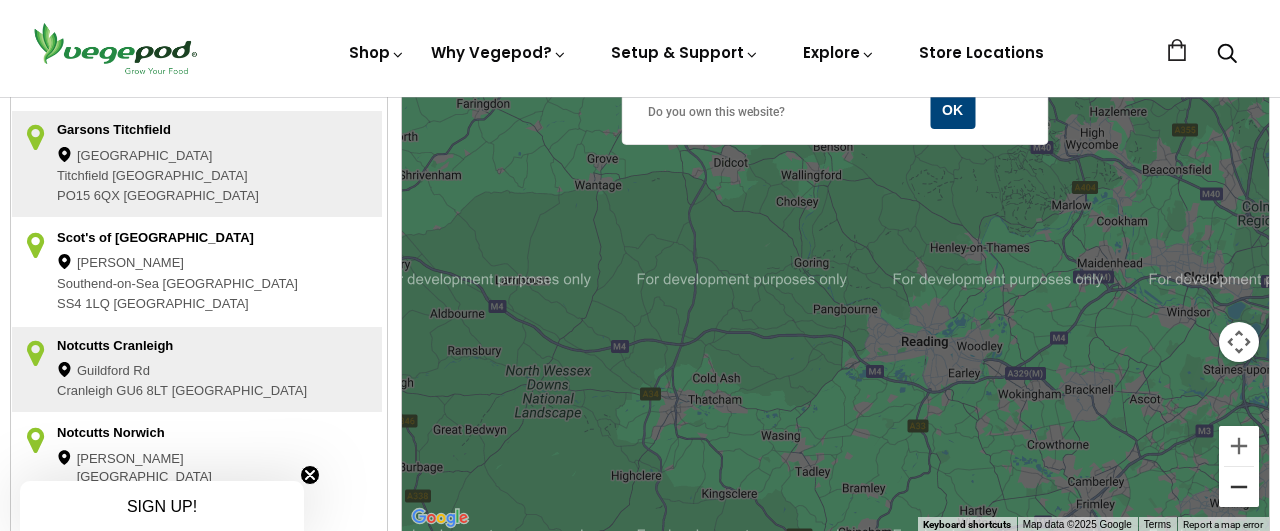 click at bounding box center (1239, 487) 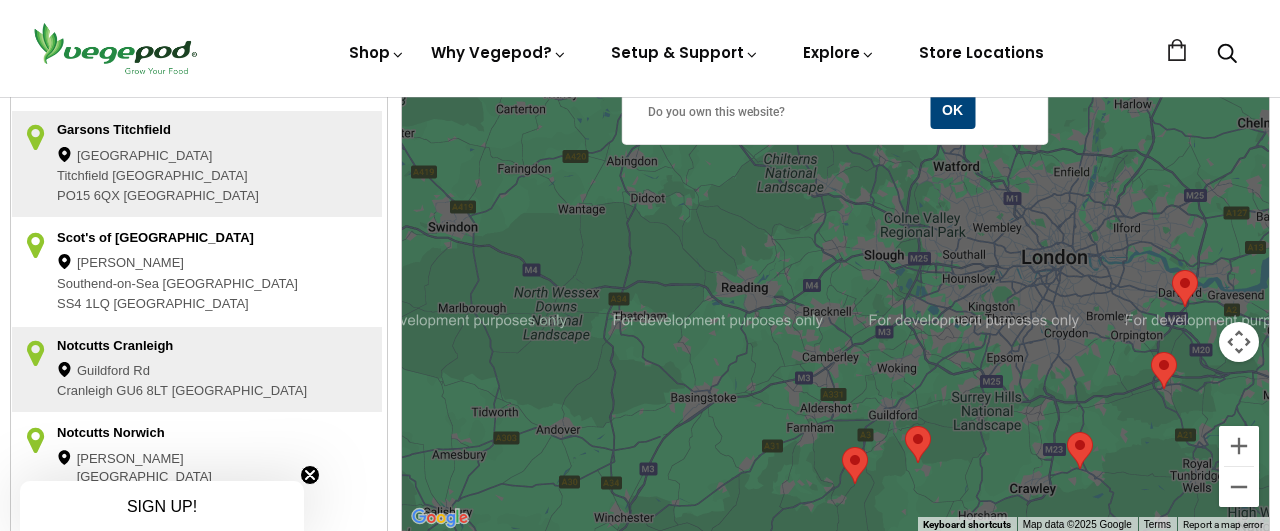 drag, startPoint x: 1073, startPoint y: 403, endPoint x: 938, endPoint y: 384, distance: 136.33047 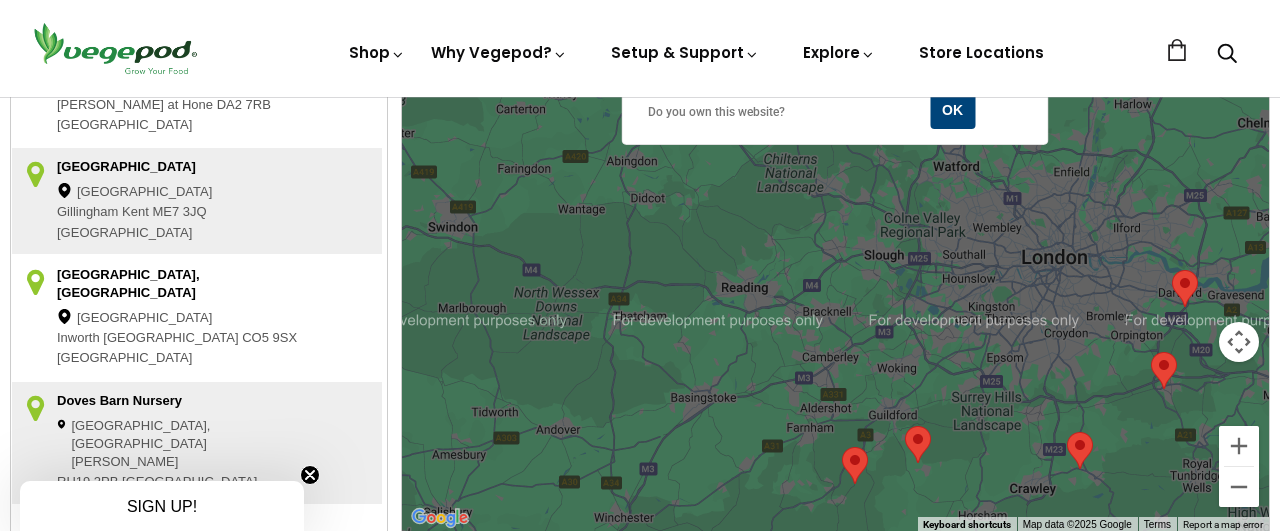 scroll, scrollTop: 931, scrollLeft: 0, axis: vertical 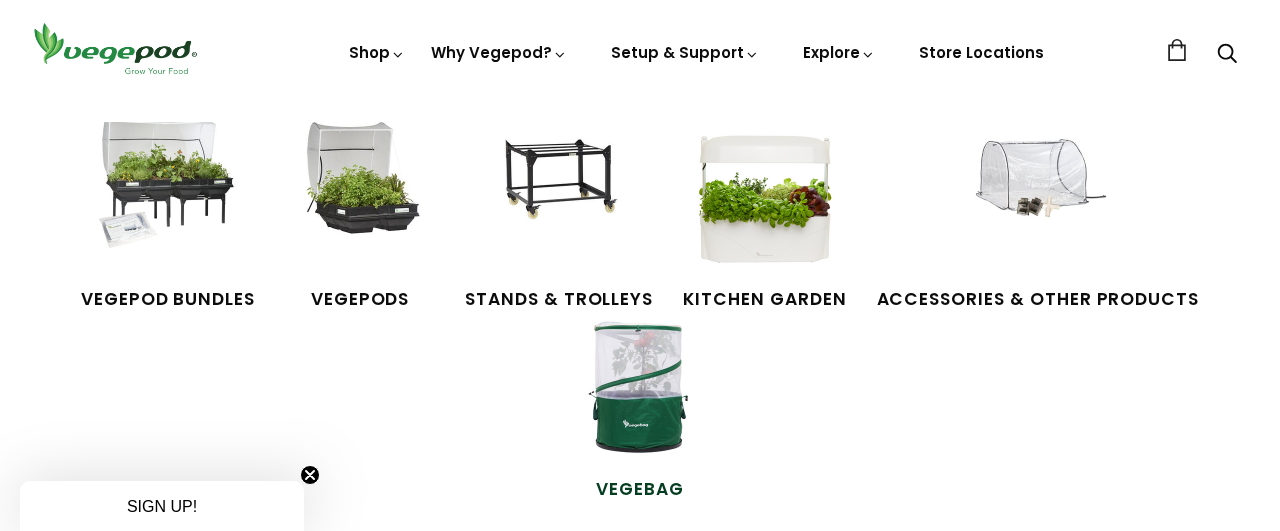 click at bounding box center [640, 387] 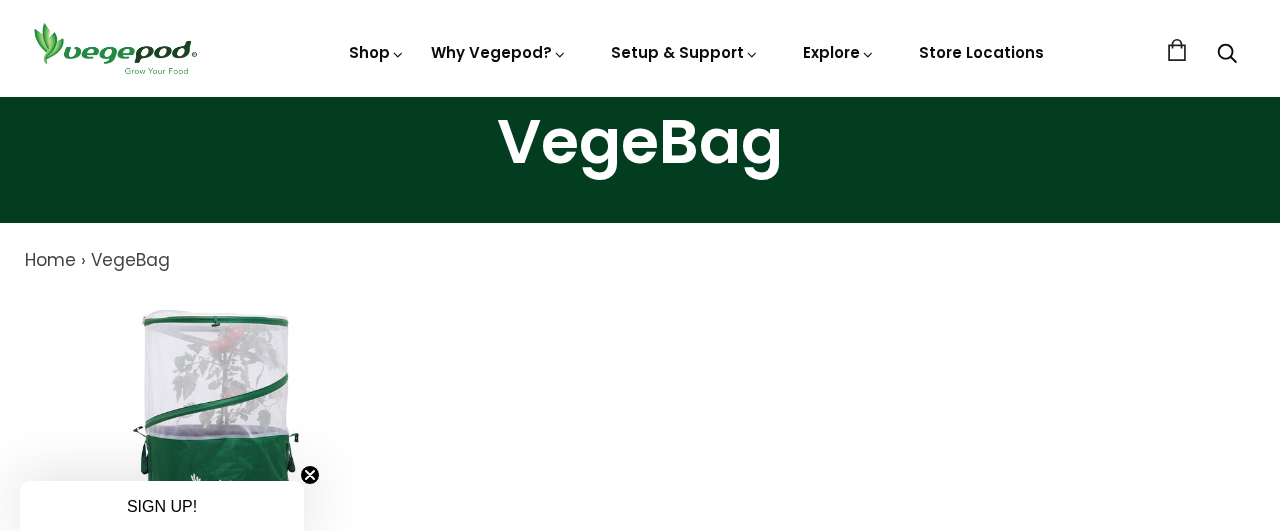 scroll, scrollTop: 0, scrollLeft: 0, axis: both 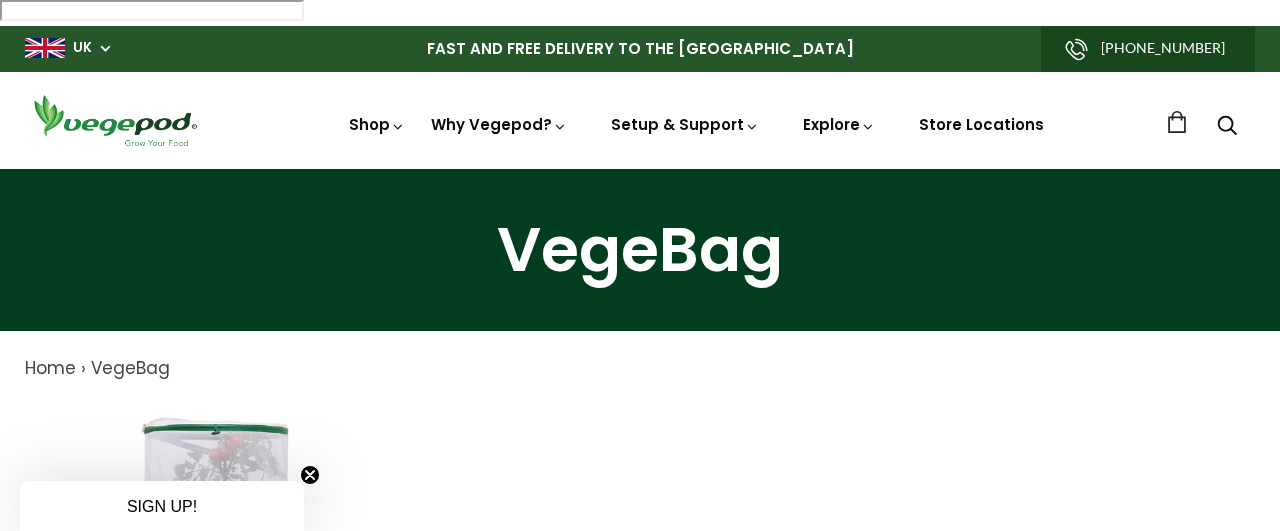 click at bounding box center (115, 120) 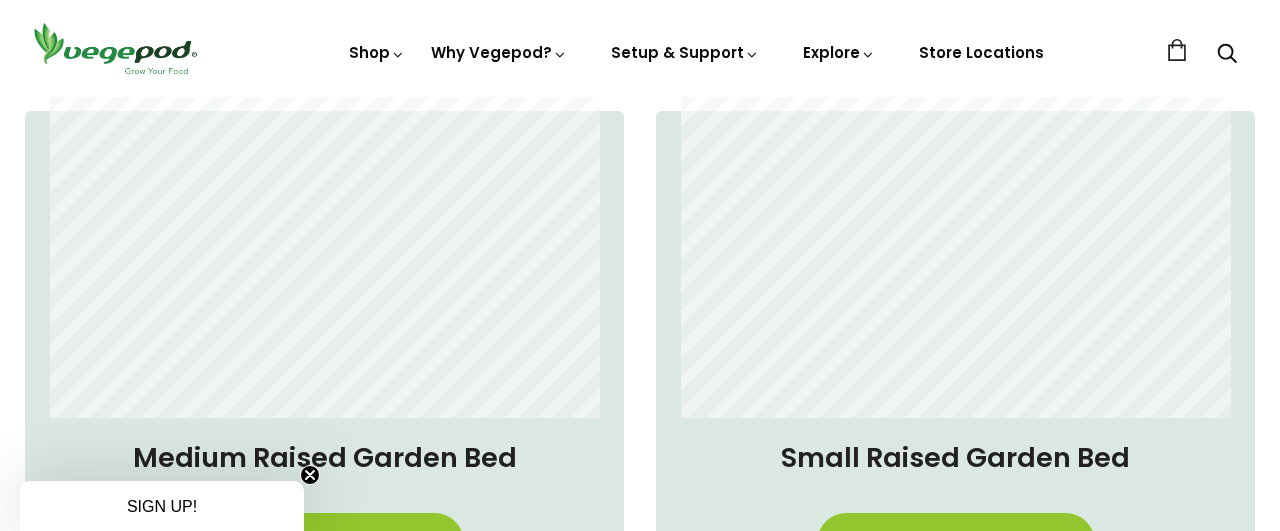 scroll, scrollTop: 1620, scrollLeft: 0, axis: vertical 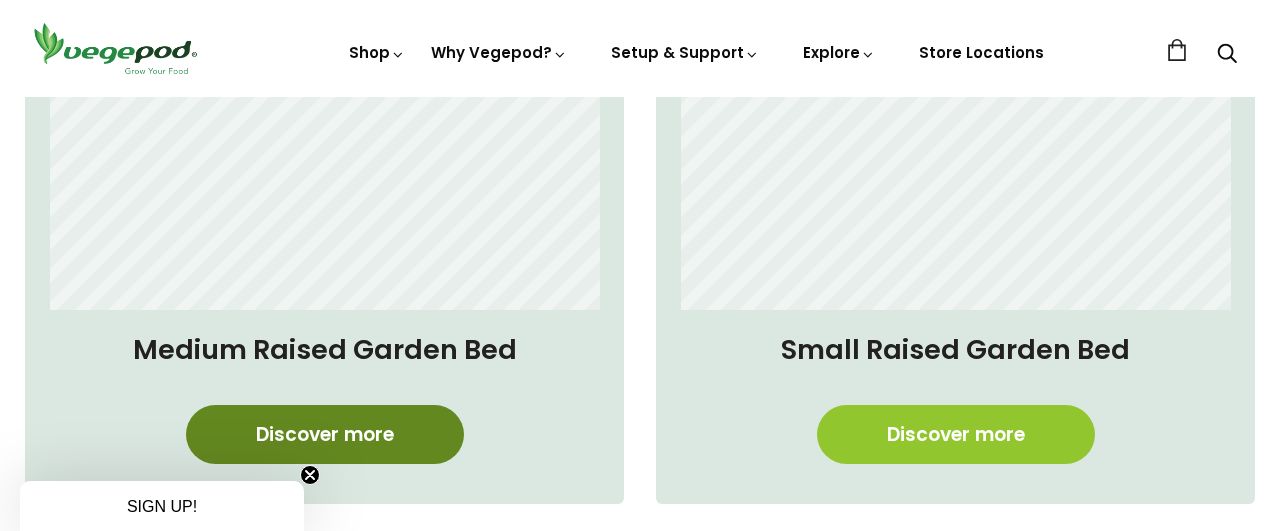 click on "Discover more" at bounding box center [325, 434] 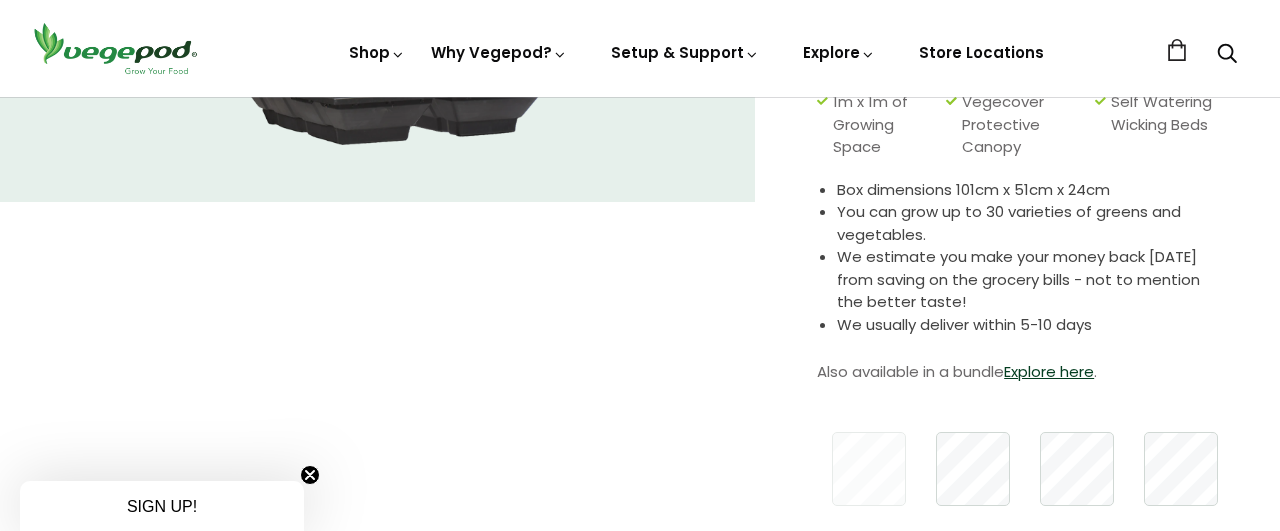 scroll, scrollTop: 540, scrollLeft: 0, axis: vertical 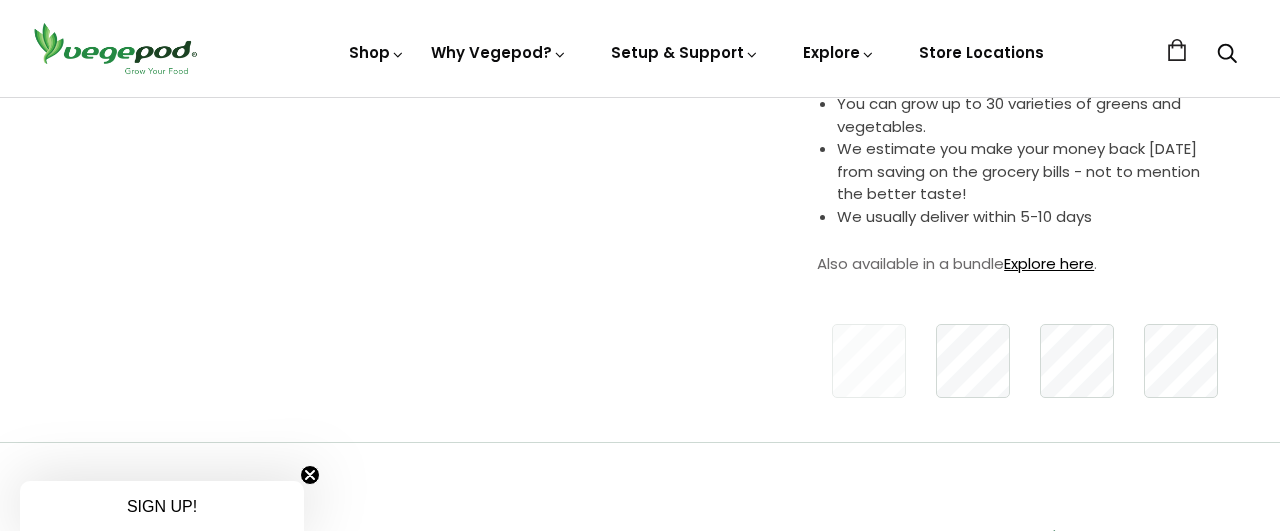 click on "Explore here" at bounding box center [1049, 263] 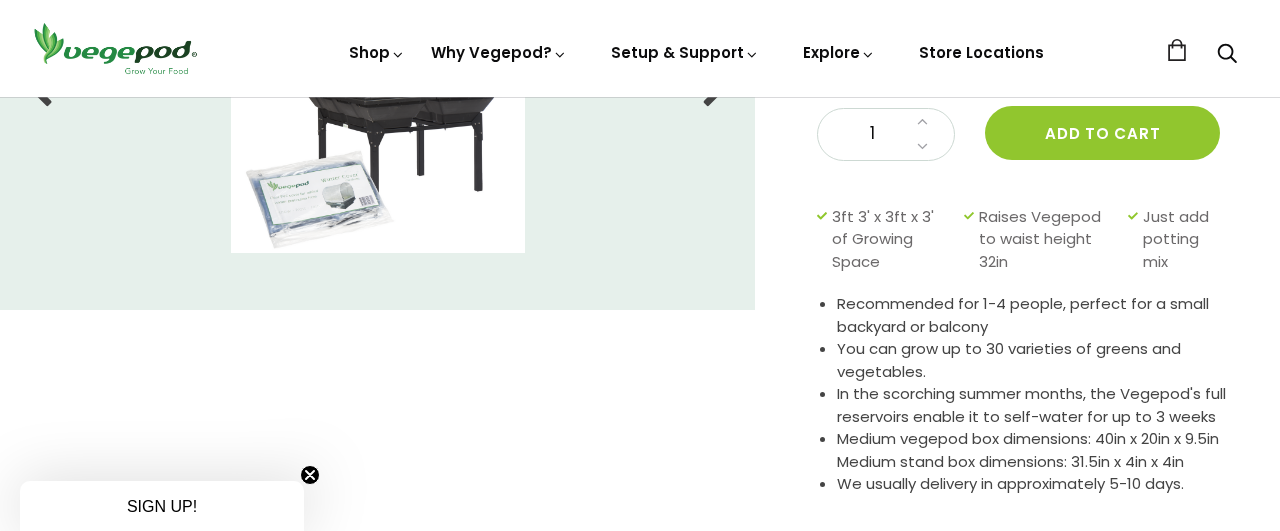 scroll, scrollTop: 0, scrollLeft: 0, axis: both 